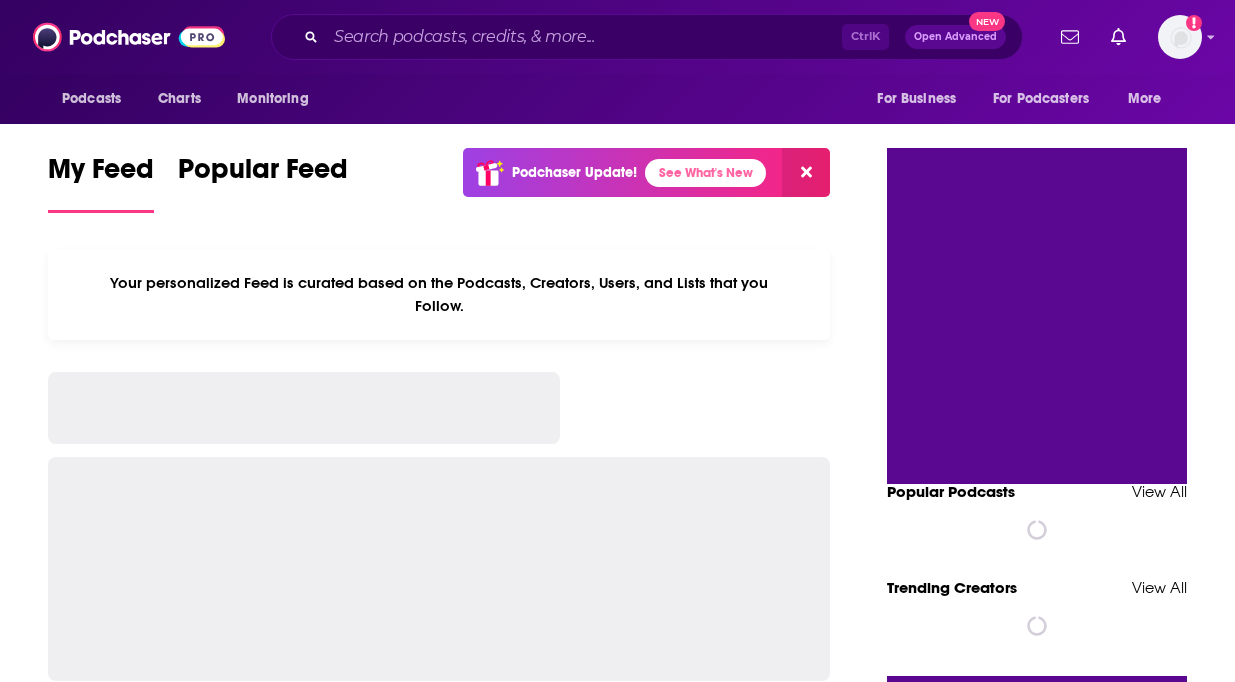 scroll, scrollTop: 0, scrollLeft: 0, axis: both 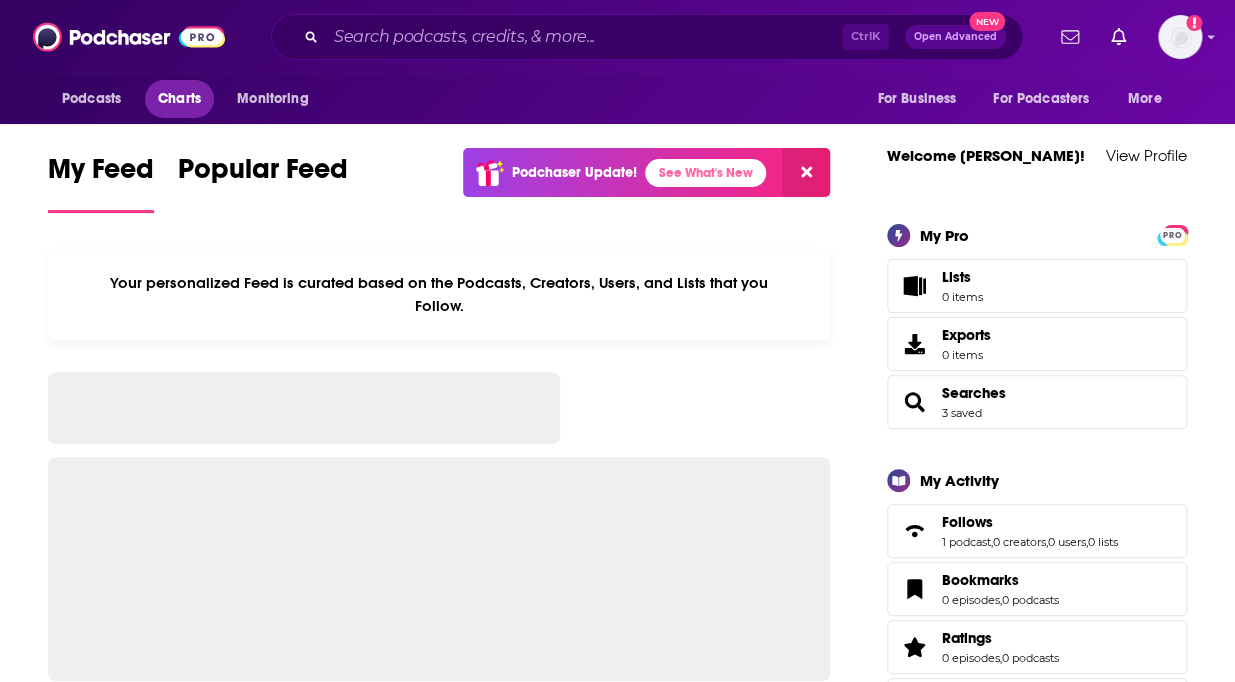 click on "Charts" at bounding box center (179, 99) 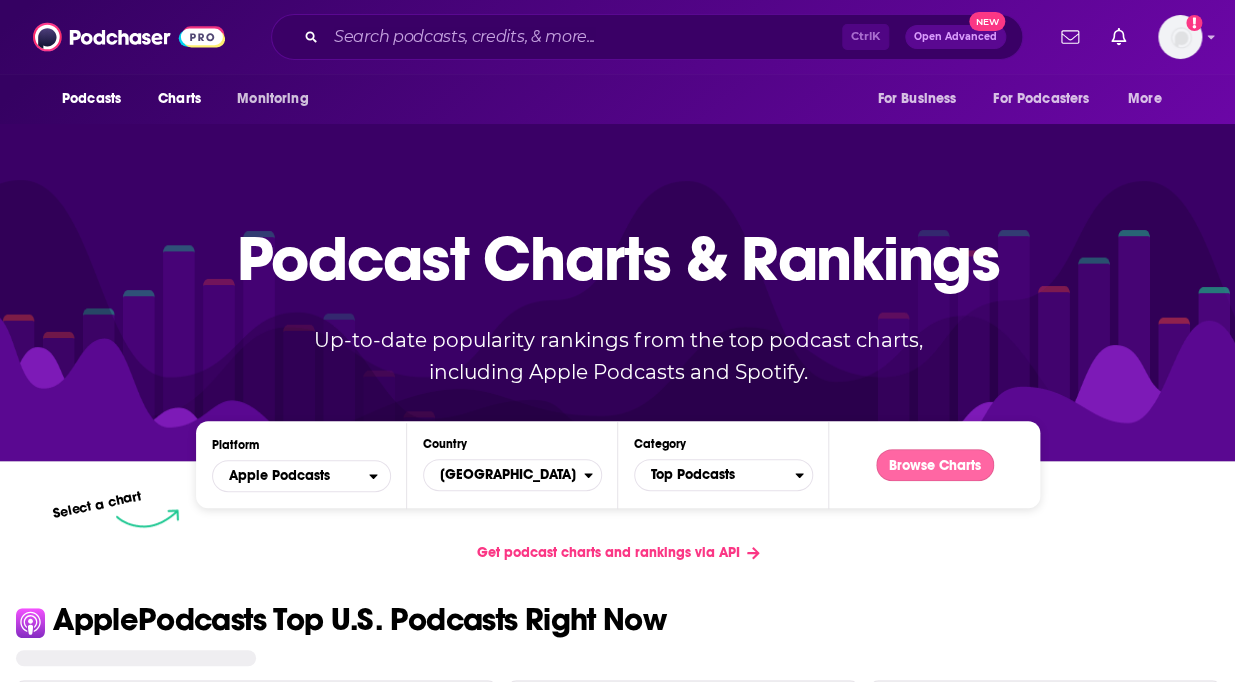 click on "Browse Charts" at bounding box center (935, 465) 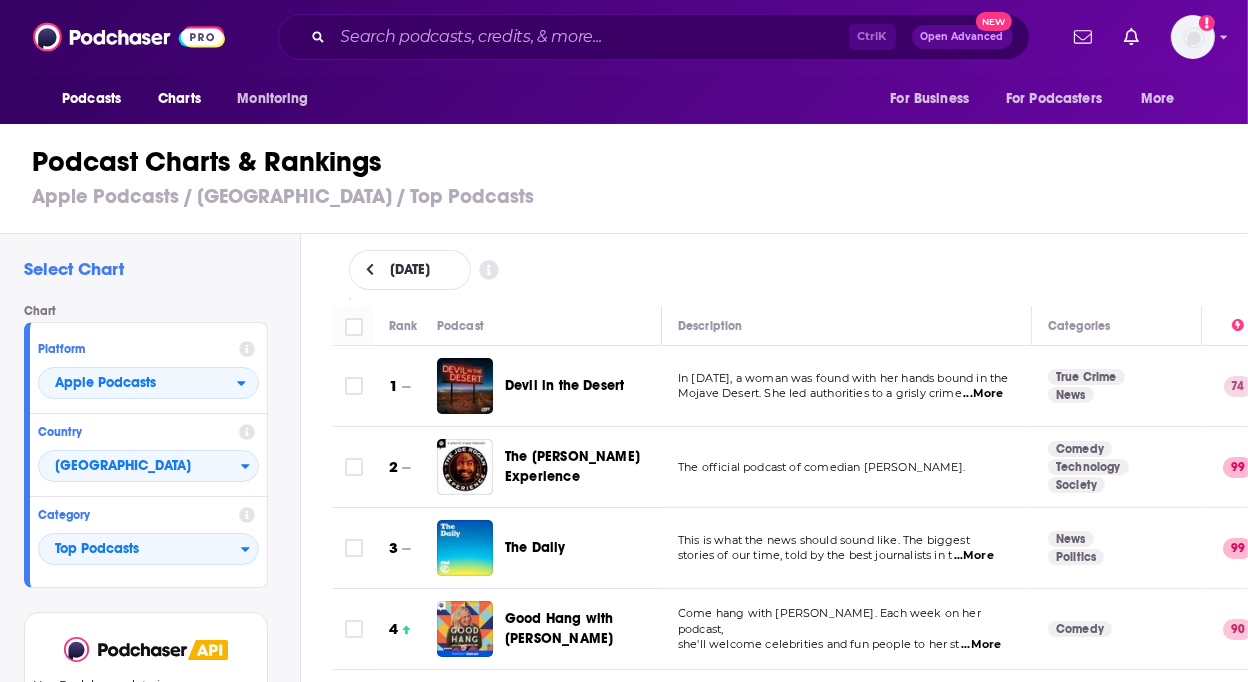 click on "Podcast Charts & Rankings Apple Podcasts / [GEOGRAPHIC_DATA] / Top Podcasts" at bounding box center [632, 177] 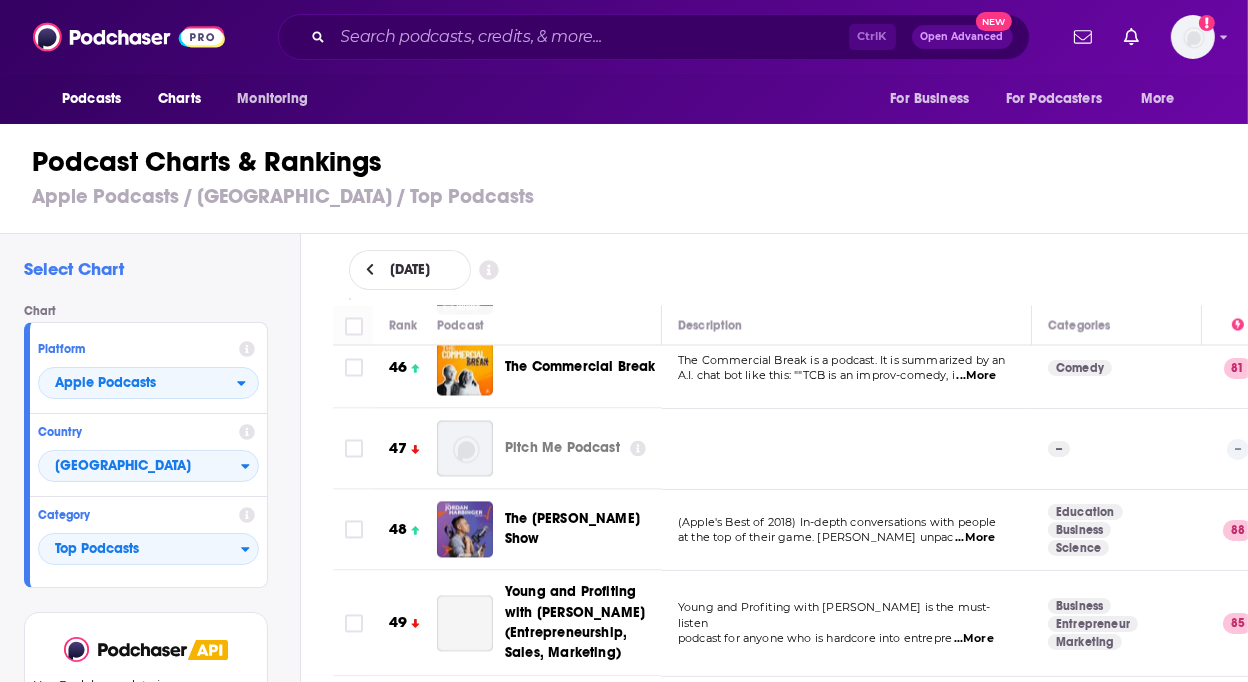scroll, scrollTop: 3727, scrollLeft: 0, axis: vertical 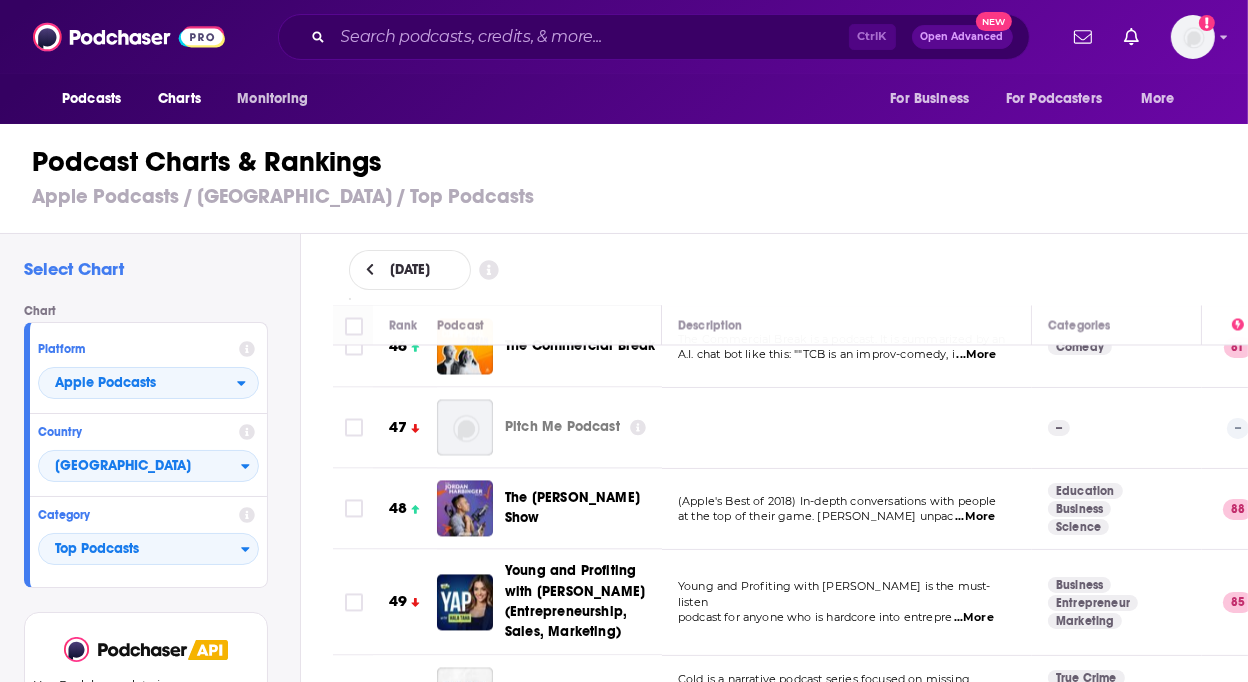 click on "Podcast Charts & Rankings Apple Podcasts / [GEOGRAPHIC_DATA] / Top Podcasts" at bounding box center (632, 177) 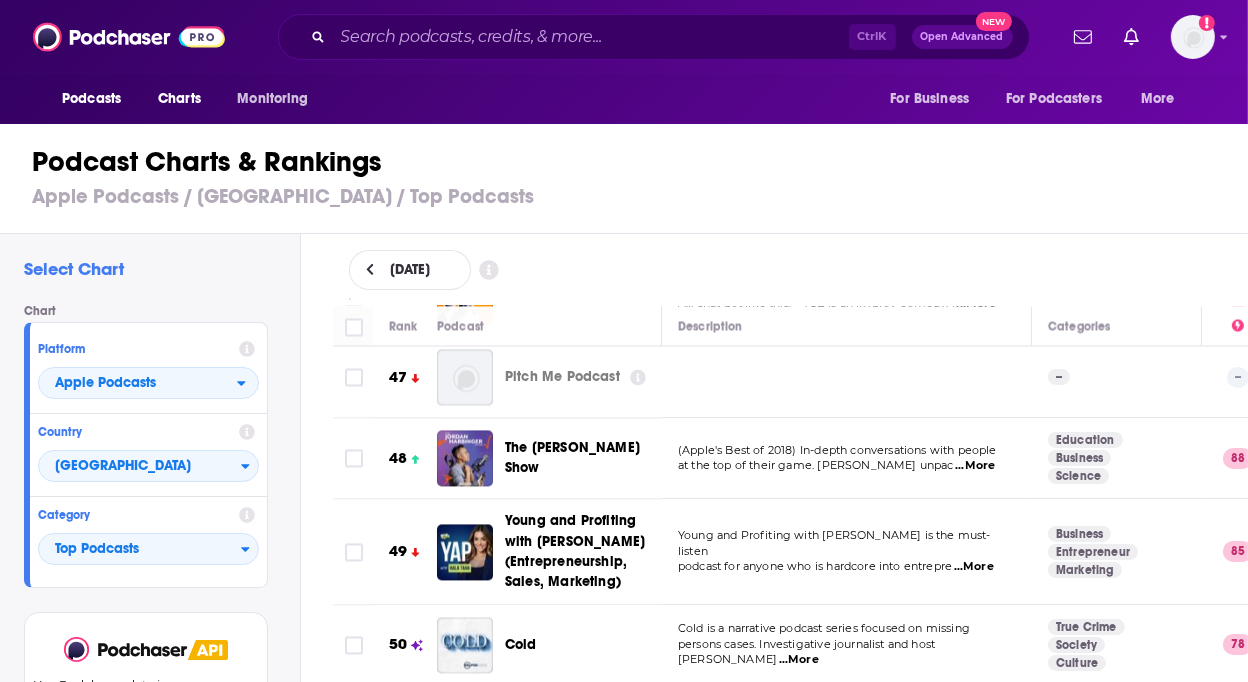 scroll, scrollTop: 3909, scrollLeft: 0, axis: vertical 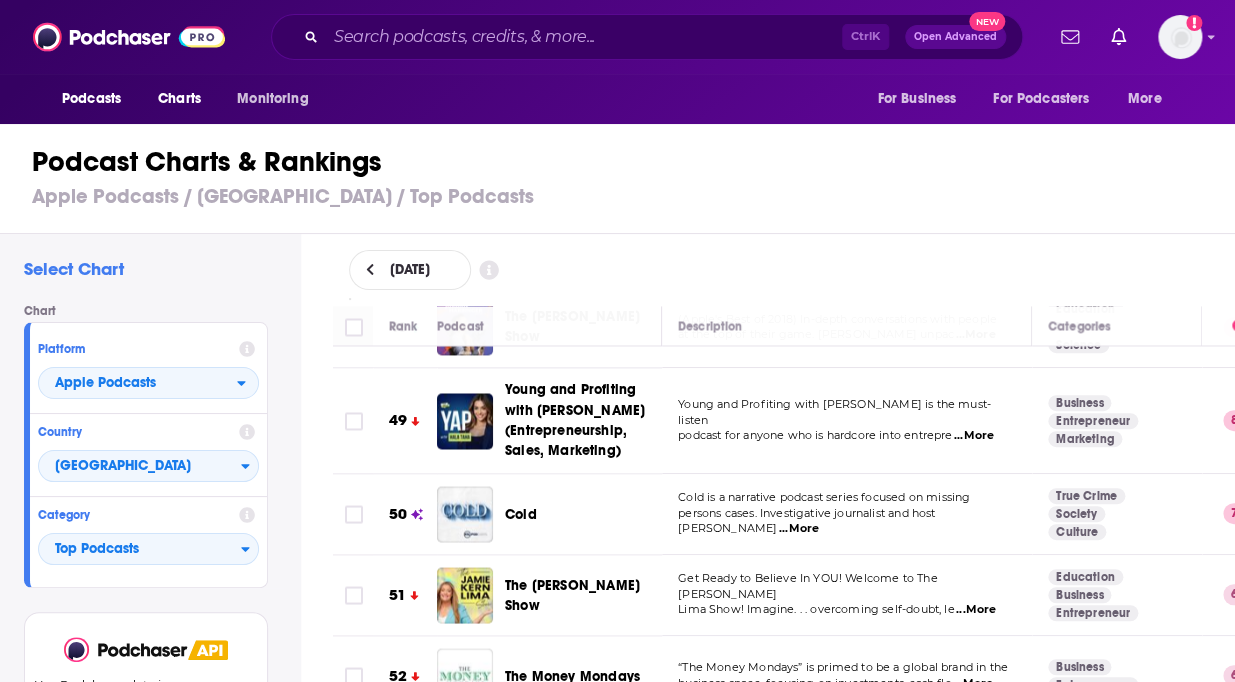 click on "Cold" at bounding box center (521, 513) 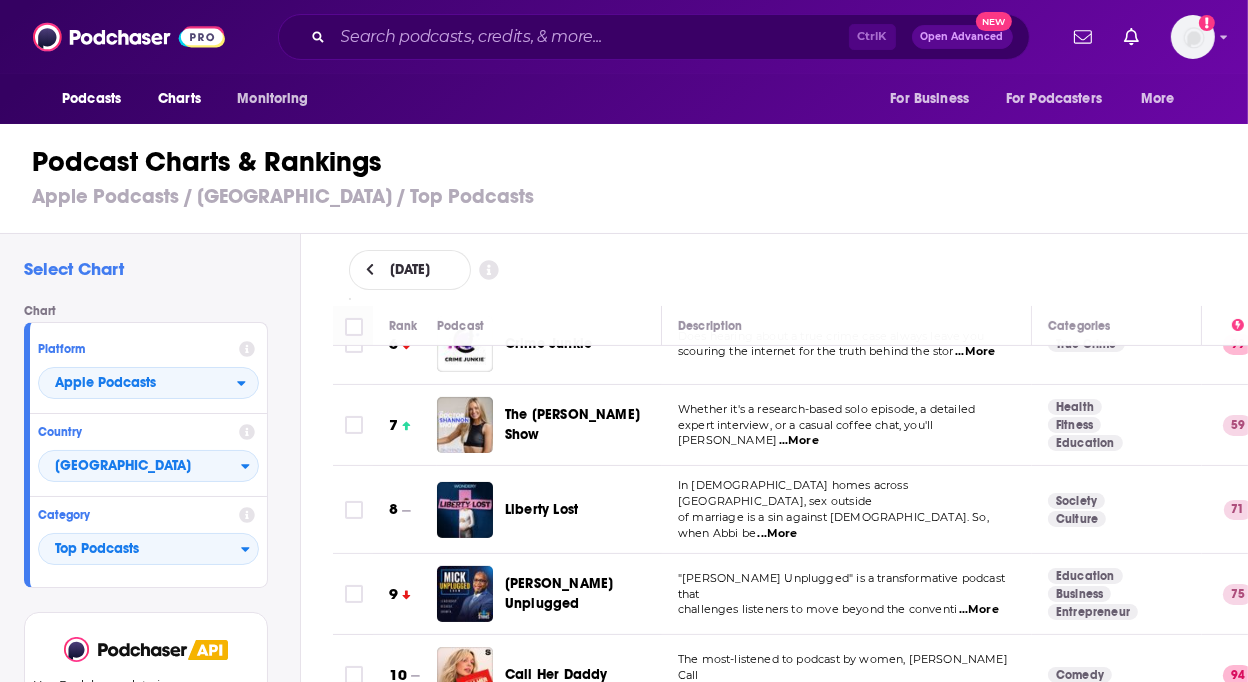 click on "Apple Podcasts / [GEOGRAPHIC_DATA] / Top Podcasts" at bounding box center [632, 196] 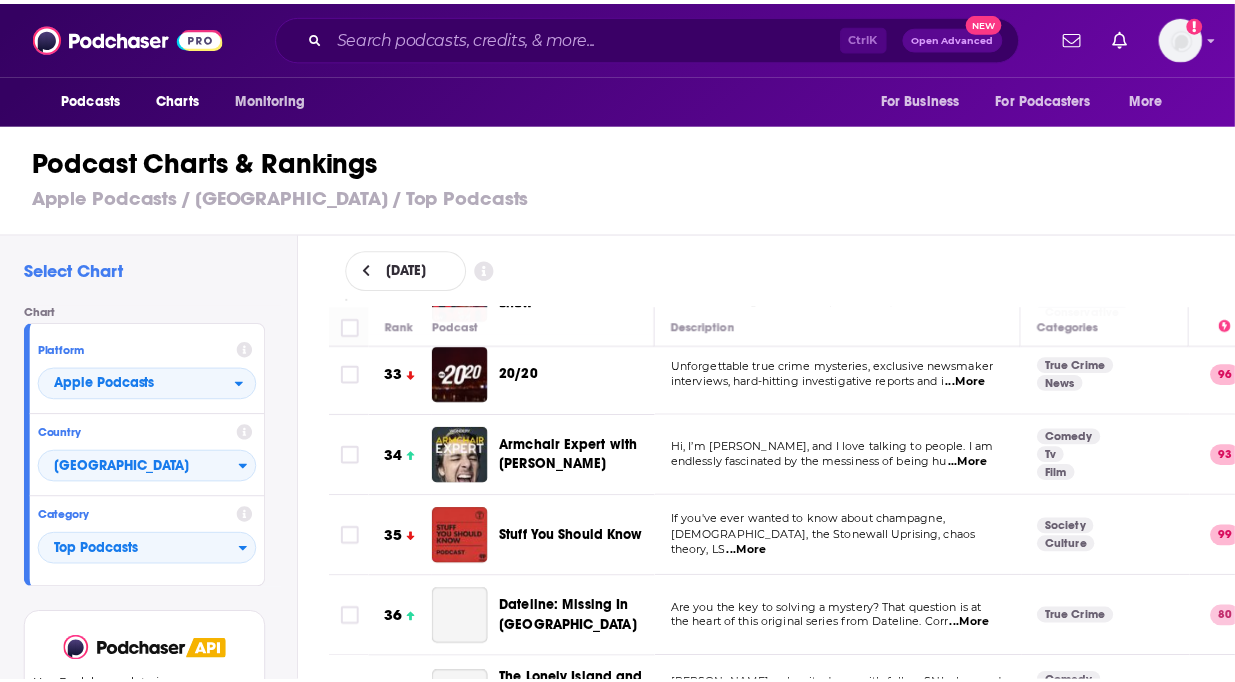 scroll, scrollTop: 2818, scrollLeft: 0, axis: vertical 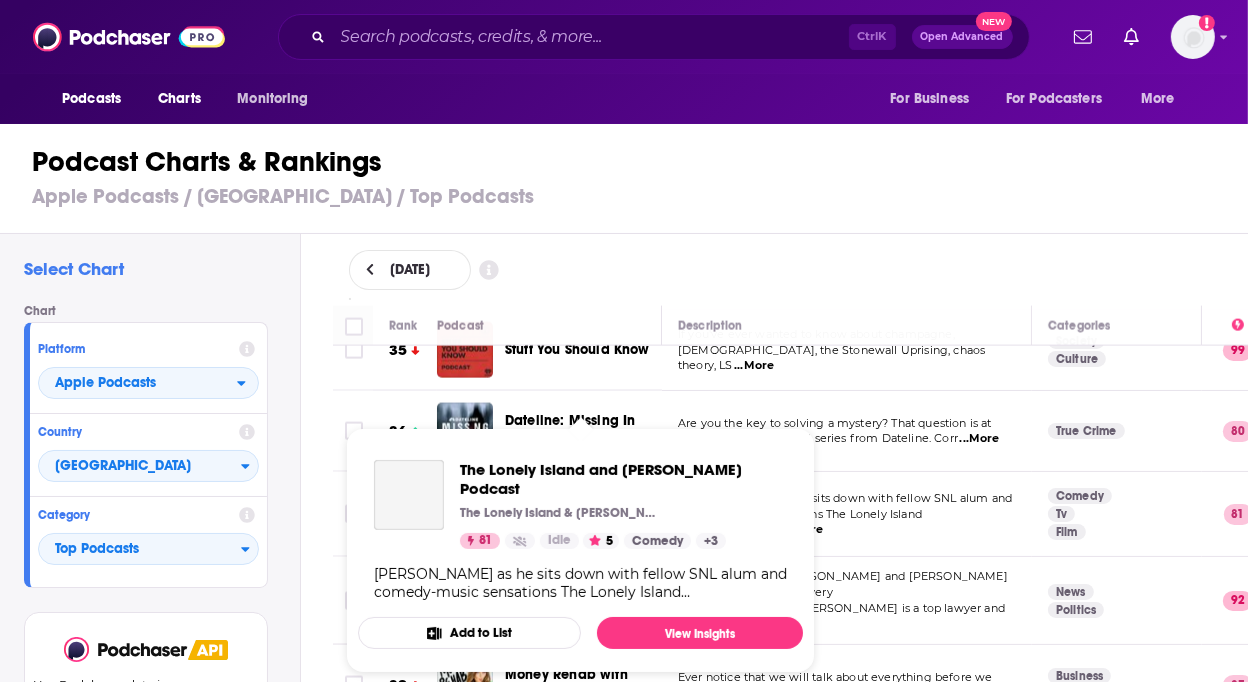 click on "The Lonely Island and [PERSON_NAME] Podcast" at bounding box center [623, 479] 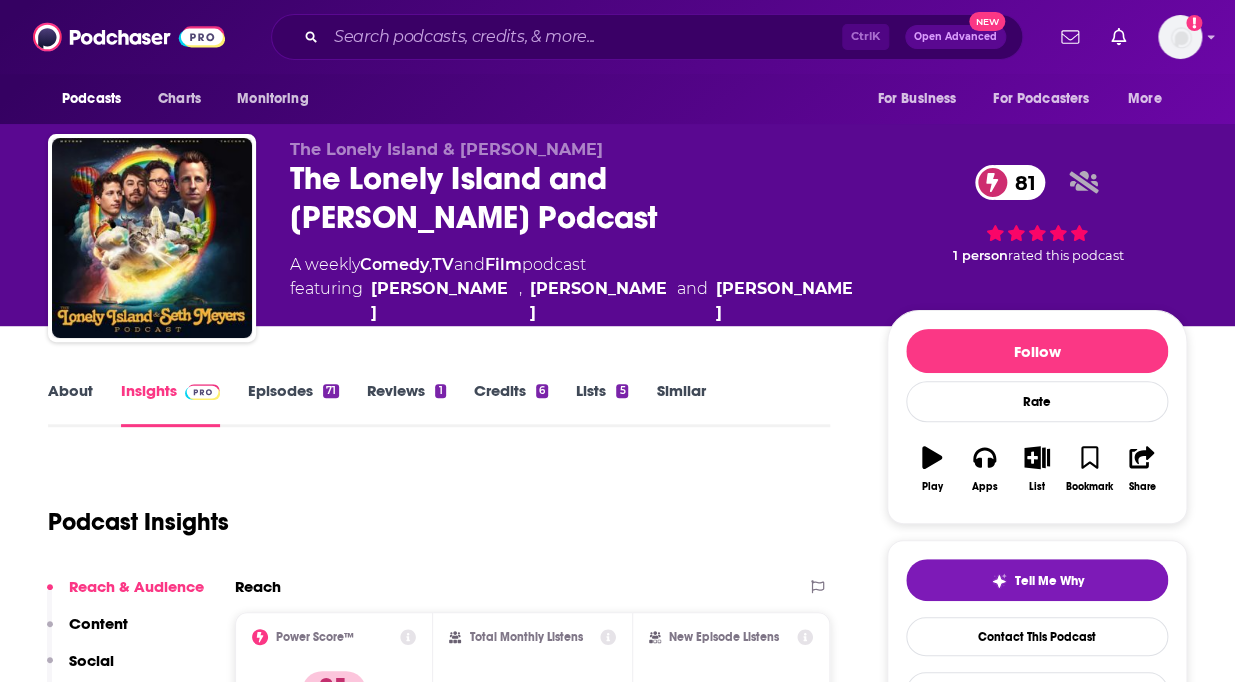 scroll, scrollTop: 272, scrollLeft: 0, axis: vertical 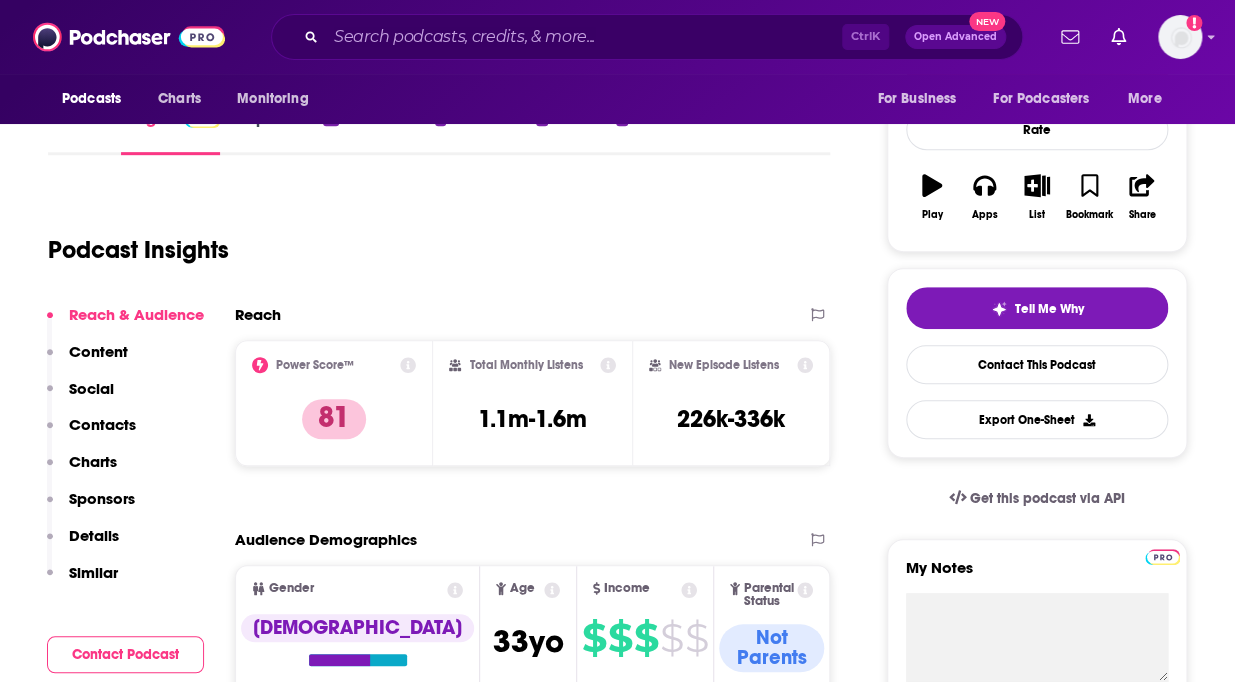 click on "Charts" at bounding box center (93, 461) 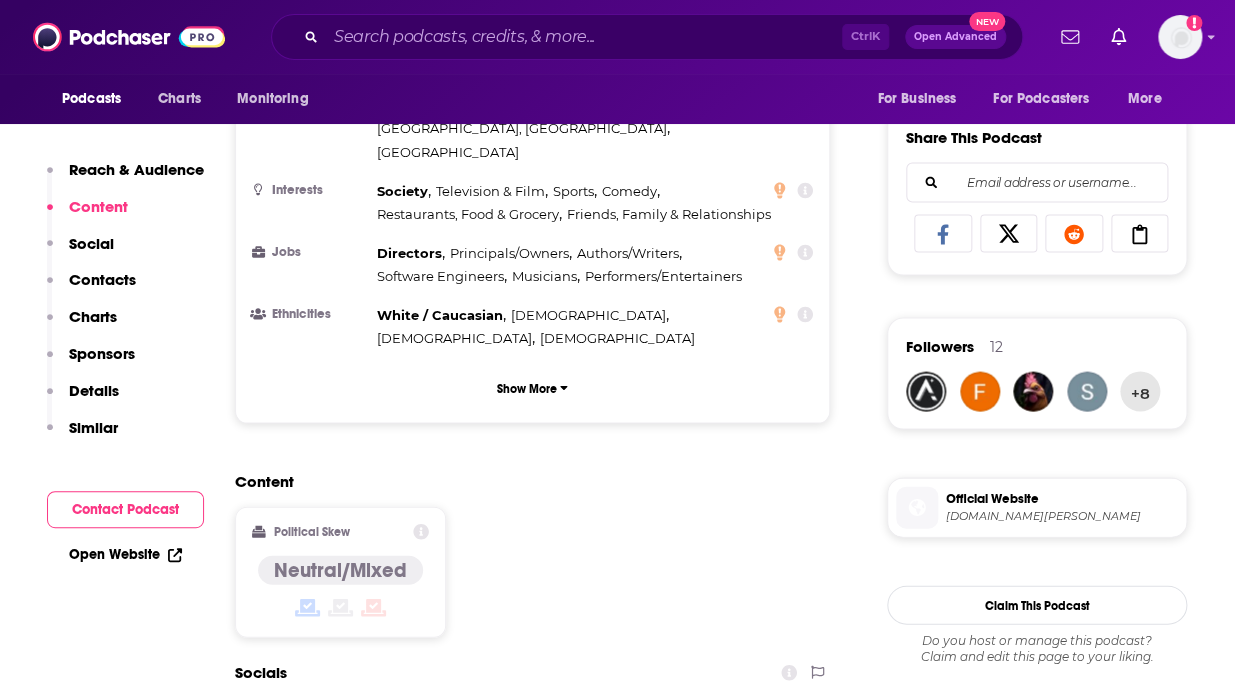 scroll, scrollTop: 1218, scrollLeft: 0, axis: vertical 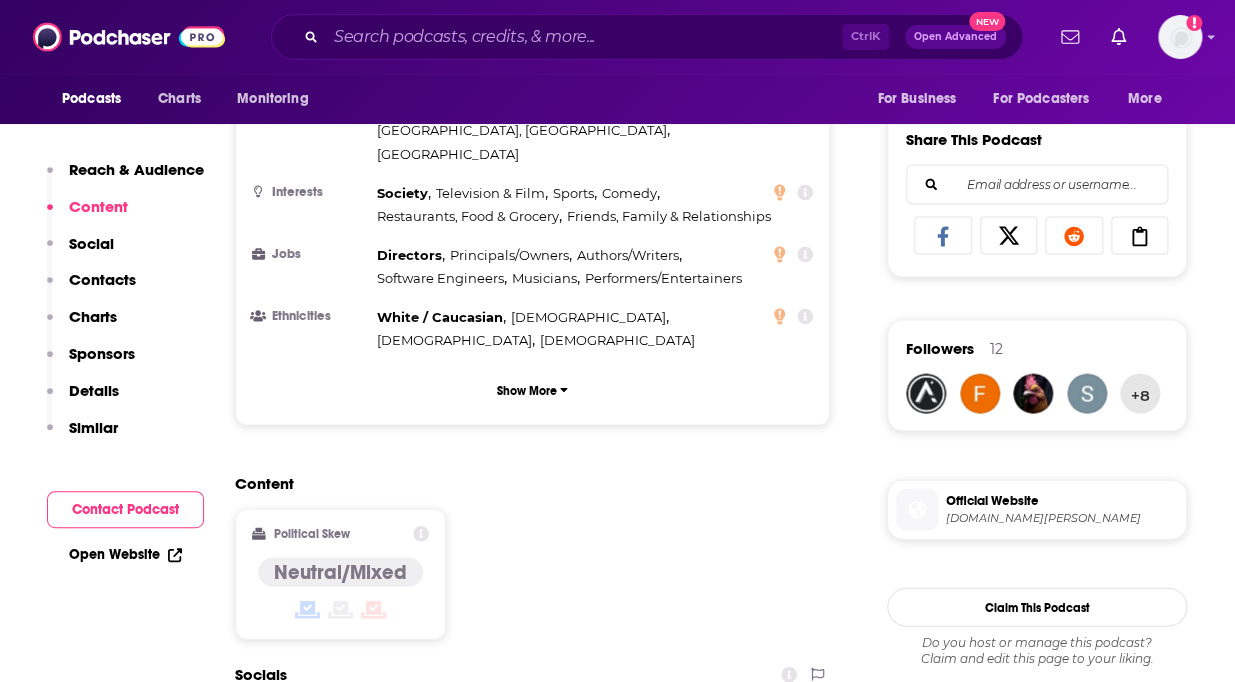 click on "Charts" at bounding box center (93, 316) 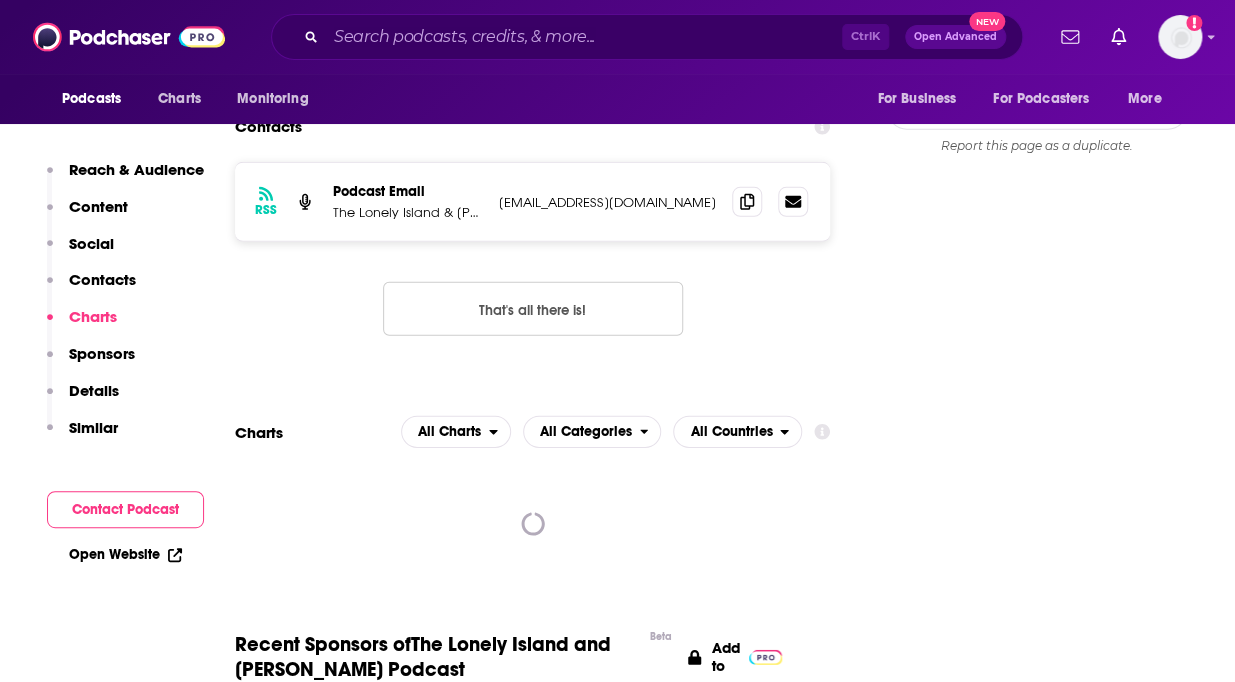 scroll, scrollTop: 1945, scrollLeft: 0, axis: vertical 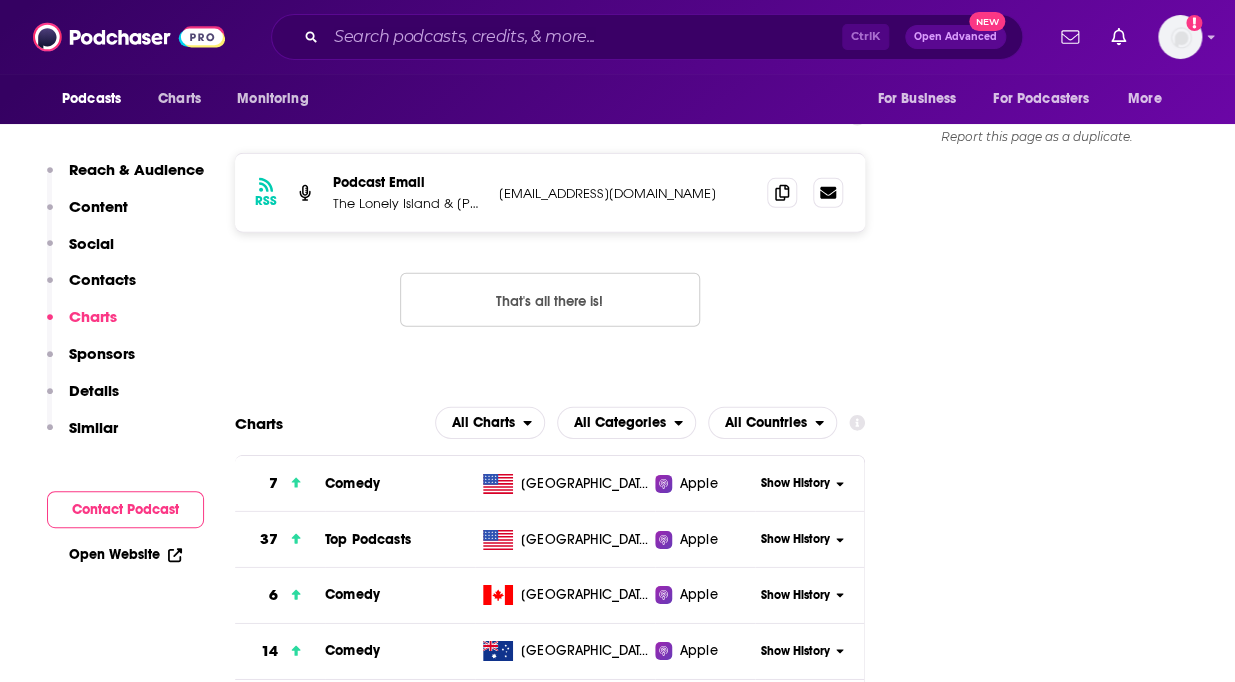 click on "Reach Power Score™ 81 Total Monthly Listens 1.1m-1.6m New Episode Listens 226k-336k Export One-Sheet Audience Demographics Gender [DEMOGRAPHIC_DATA] Age [DEMOGRAPHIC_DATA] yo Income $ $ $ $ $ Parental Status Not Parents Countries 1 [GEOGRAPHIC_DATA] 2 [GEOGRAPHIC_DATA] 3 [GEOGRAPHIC_DATA] 4 [GEOGRAPHIC_DATA] Top Cities [GEOGRAPHIC_DATA] , [GEOGRAPHIC_DATA], [GEOGRAPHIC_DATA] , [GEOGRAPHIC_DATA], [GEOGRAPHIC_DATA] , [US_STATE], [GEOGRAPHIC_DATA] , [GEOGRAPHIC_DATA], [GEOGRAPHIC_DATA] , [GEOGRAPHIC_DATA] Interests Society , Television & Film , Sports , Comedy , Restaurants, Food & Grocery , Friends, Family & Relationships Jobs Directors , Principals/Owners , Authors/Writers , Software Engineers , Musicians , Performers/Entertainers Ethnicities White / [DEMOGRAPHIC_DATA] , [DEMOGRAPHIC_DATA] , [DEMOGRAPHIC_DATA] , Asian Show More Content Political Skew Neutral/Mixed Socials Twitter @sethmeyers Host 5m Twitter @AndySamberg Host 225k Contacts   RSS   Podcast Email The Lonely Island & [PERSON_NAME] [EMAIL_ADDRESS][DOMAIN_NAME] [EMAIL_ADDRESS][DOMAIN_NAME] That's all there is! Charts All Charts All Categories All Countries 7 Comedy   [GEOGRAPHIC_DATA] Apple Show History 37 Top Podcasts" at bounding box center [550, 4035] 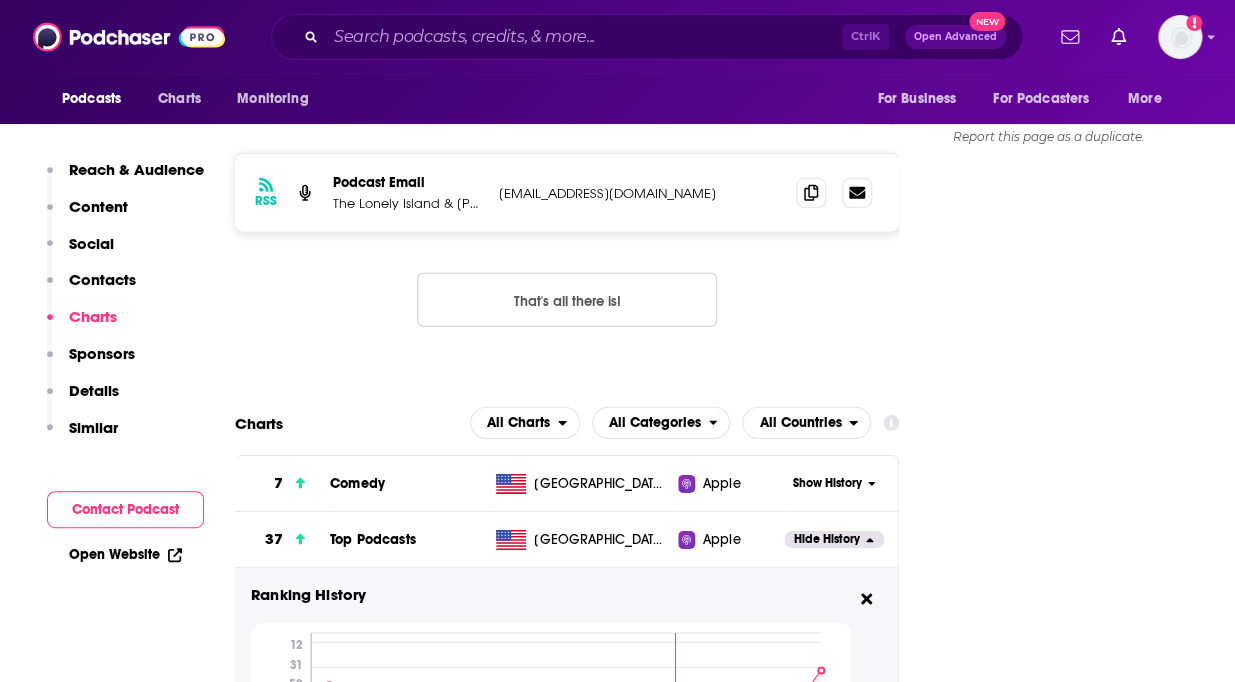 scroll, scrollTop: 2036, scrollLeft: 0, axis: vertical 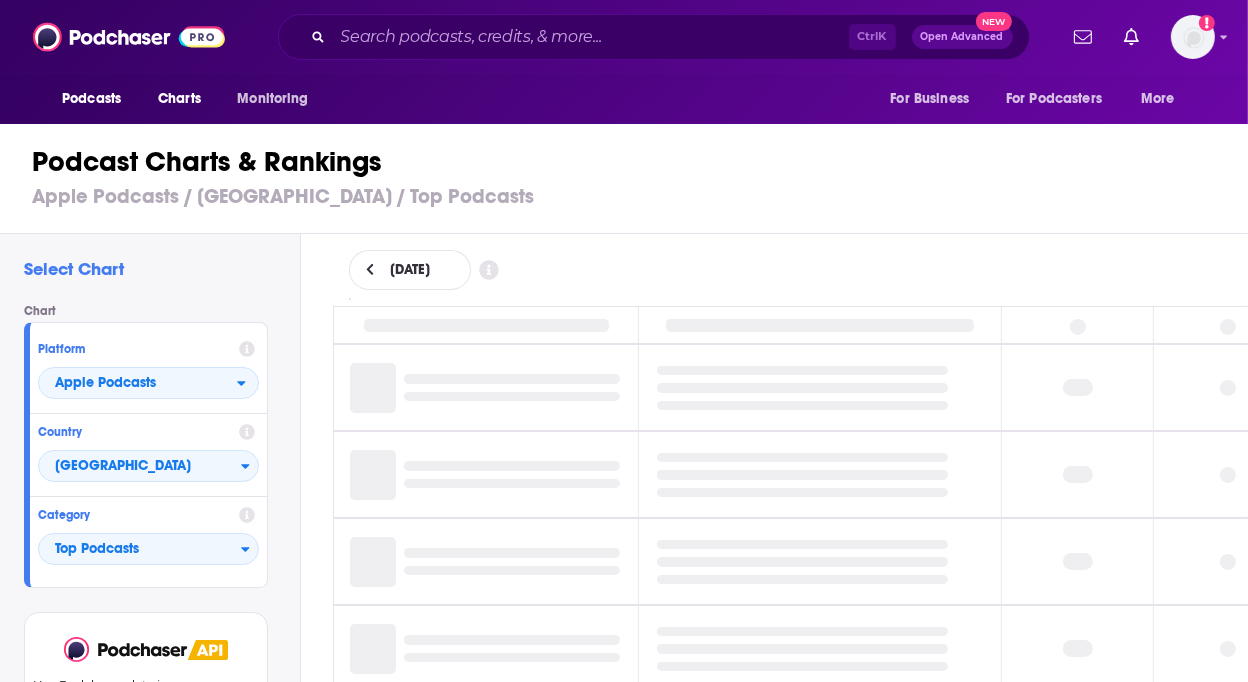 click on "Apple Podcasts / [GEOGRAPHIC_DATA] / Top Podcasts" at bounding box center (632, 196) 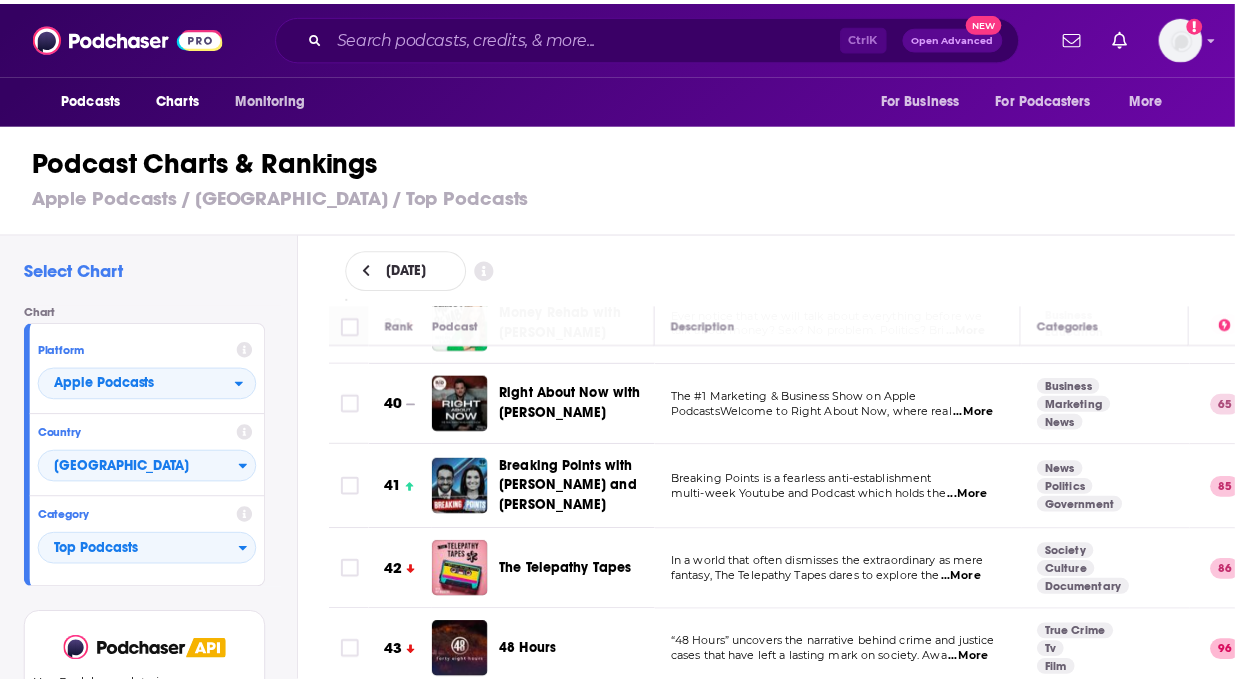 scroll, scrollTop: 3181, scrollLeft: 0, axis: vertical 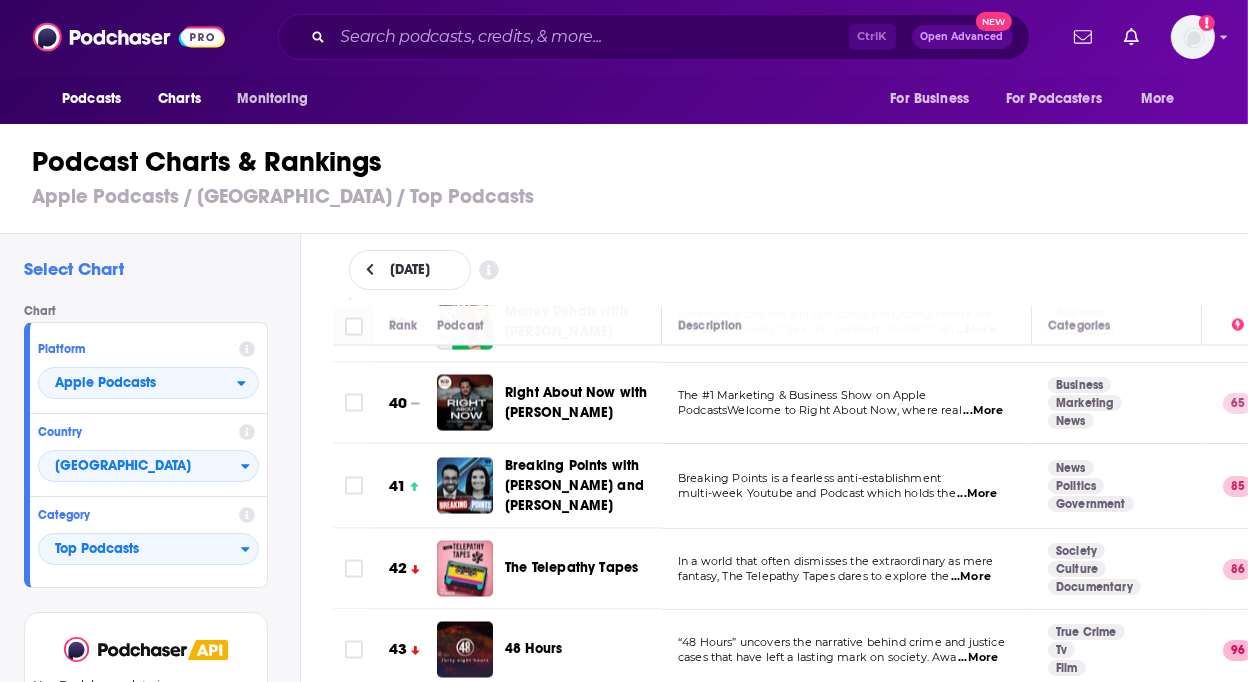 click on "Podcasts Charts Monitoring Ctrl  K Open Advanced New For Business For Podcasters More Add a profile image Podcasts Charts Monitoring For Business For Podcasters More Podcast Charts & Rankings Apple Podcasts / [GEOGRAPHIC_DATA] / Top Podcasts Select Chart Chart Platform Apple Podcasts Country [GEOGRAPHIC_DATA] Category Top Podcasts View chart Use Podchaser data in your own app. Get started for free   Change Chart [DATE] Rank Podcast Description Categories 1 Devil in the Desert In [DATE], a woman was found with her hands bound in the [GEOGRAPHIC_DATA]. She led authorities to a grisly crime  ...More True Crime News 74 2 The [PERSON_NAME] Experience The official podcast of comedian [PERSON_NAME]. Comedy Technology Society 99 3 The Daily This is what the news should sound like. The biggest stories of our time, told by the best journalists in t  ...More News Politics 99 4 Good Hang with [PERSON_NAME] Come hang with [PERSON_NAME]. Each week on her podcast, she'll welcome celebrities and fun people to her st  ...More Comedy 90 5 Health" at bounding box center (624, 341) 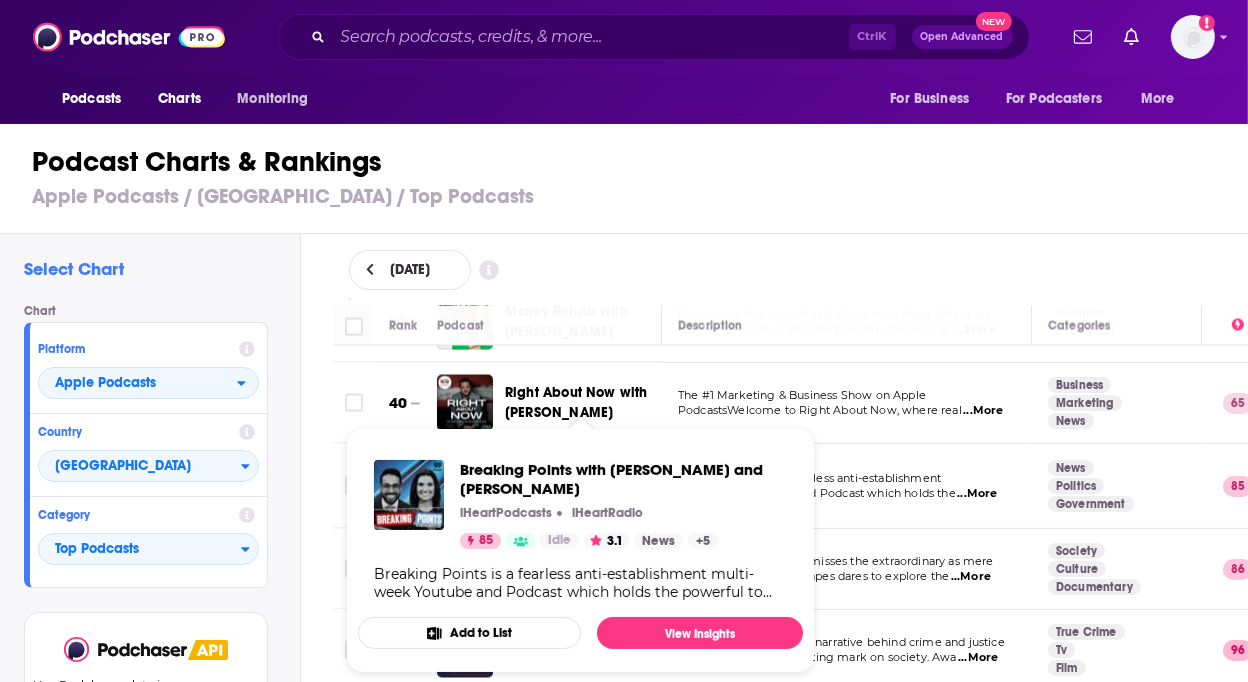 click on "Breaking Points is a fearless anti-establishment" at bounding box center (809, 478) 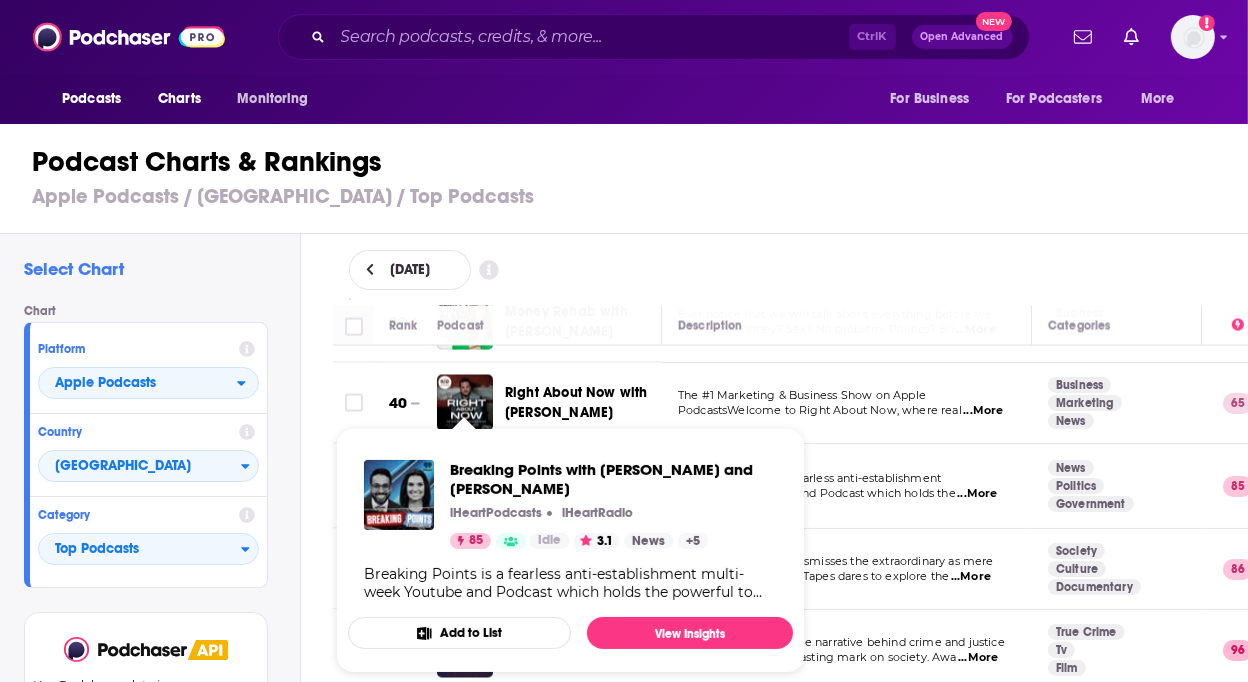 click on "Breaking Points with [PERSON_NAME] and [PERSON_NAME] iHeartPodcasts iHeartRadio 85 Idle 3.1 News + 5 Breaking Points is a fearless anti-establishment multi-week Youtube and Podcast which holds the powerful to account hosted by [PERSON_NAME] and [PERSON_NAME]" at bounding box center [570, 530] 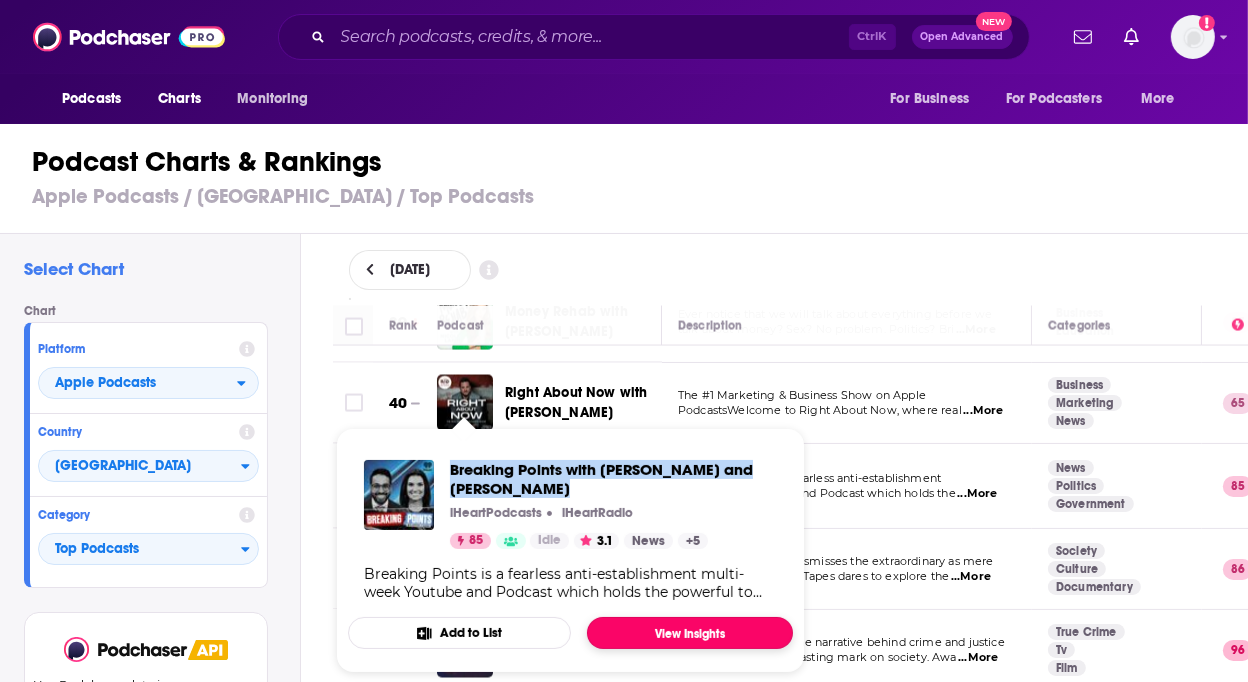 click on "View Insights" at bounding box center (690, 633) 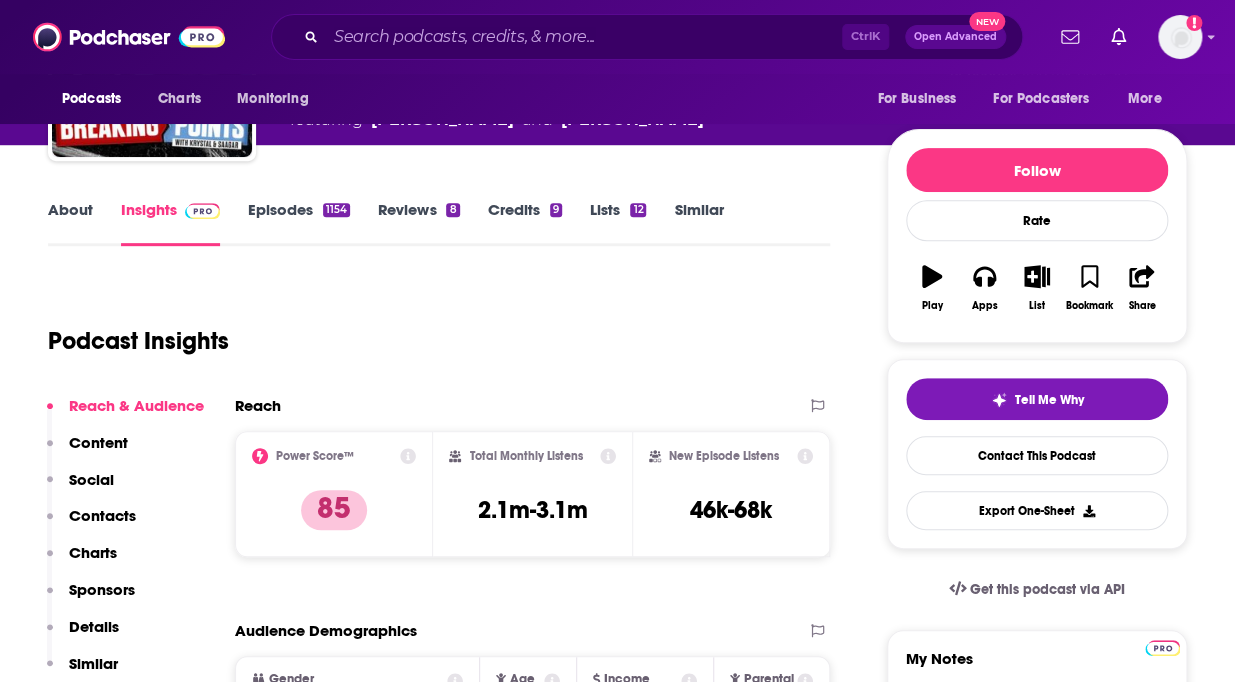 click on "Charts" at bounding box center (93, 552) 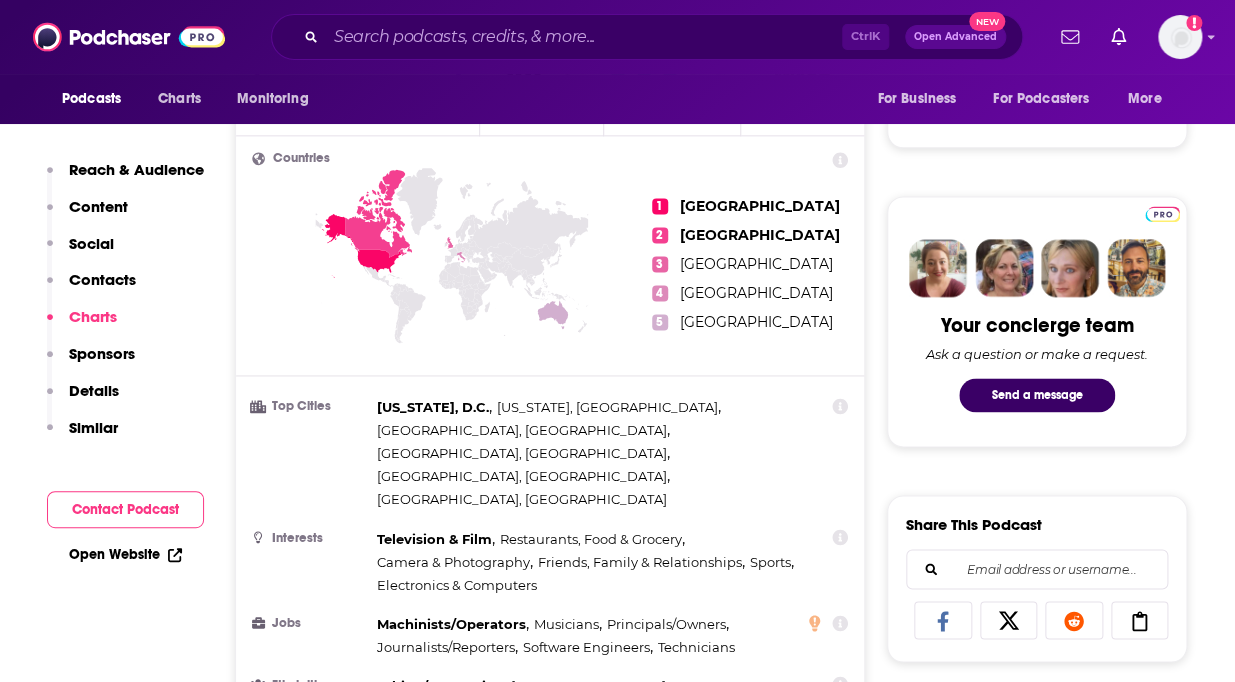 scroll, scrollTop: 2339, scrollLeft: 0, axis: vertical 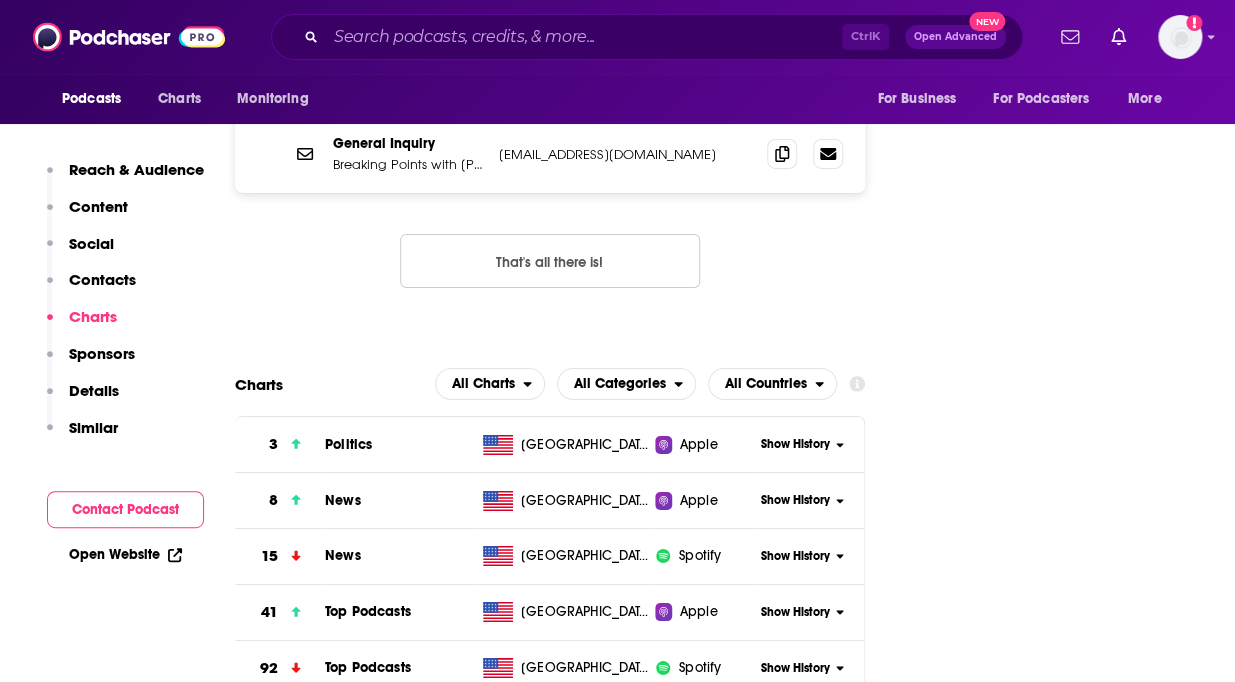 click on "Show History" at bounding box center [809, 612] 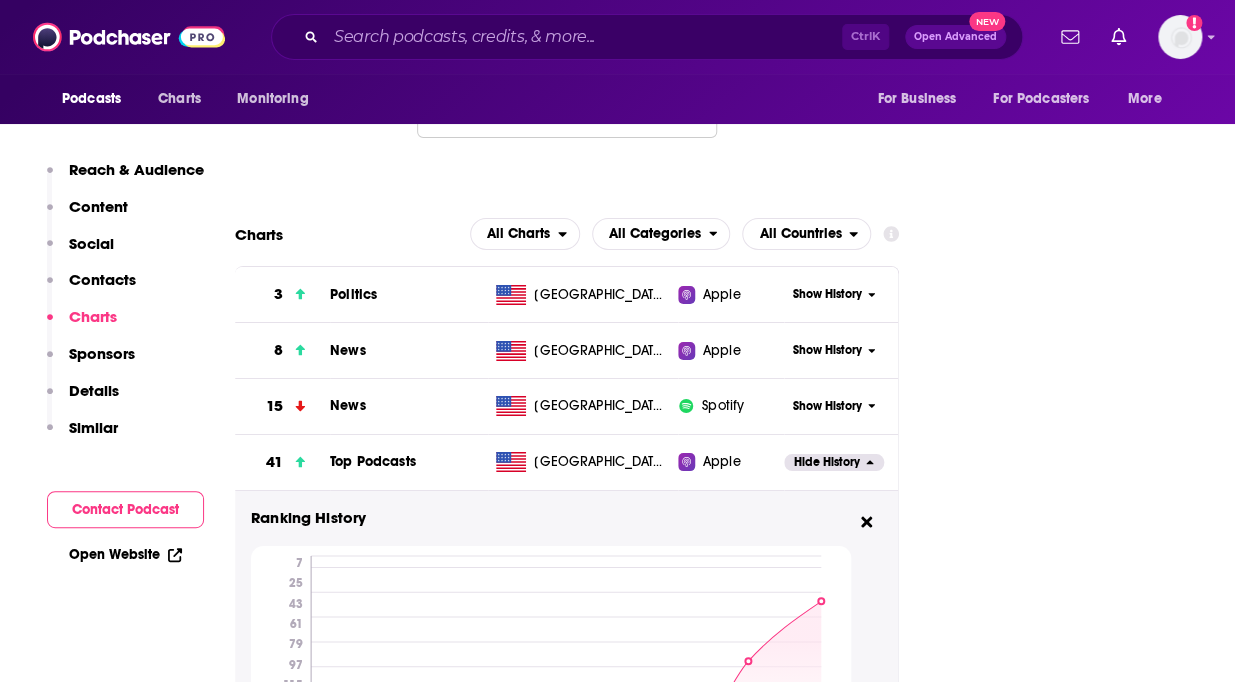 scroll, scrollTop: 2702, scrollLeft: 0, axis: vertical 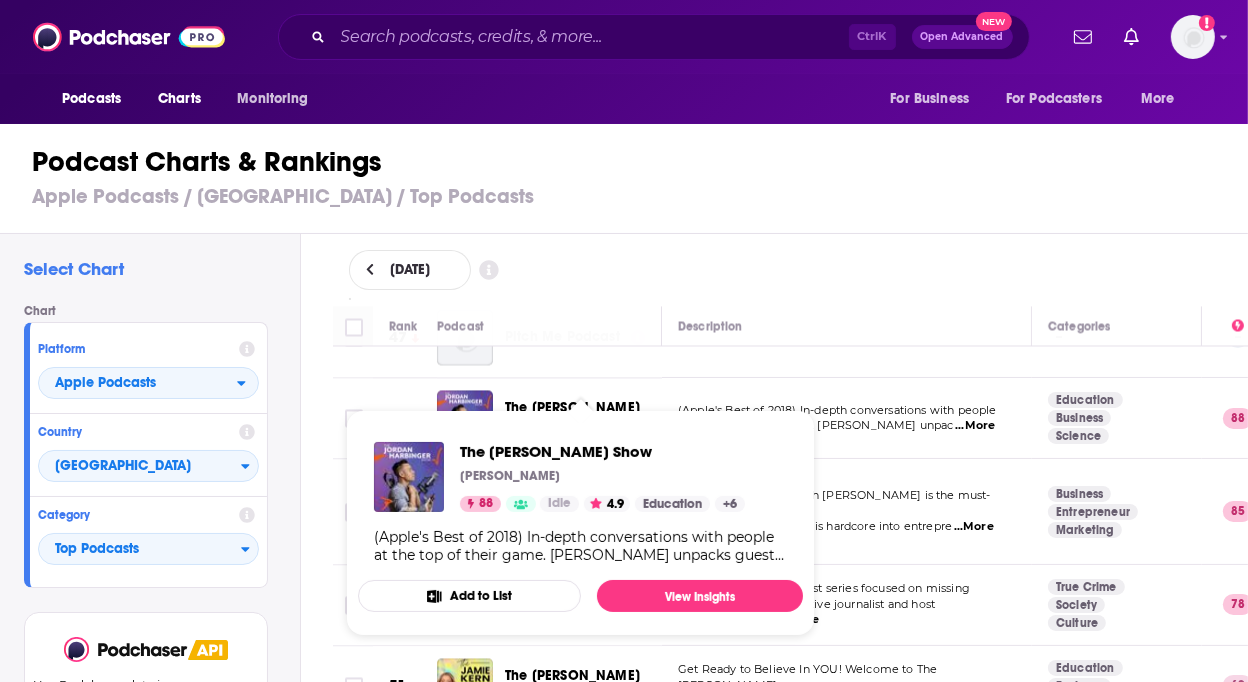 click on "The [PERSON_NAME] Show" at bounding box center [572, 417] 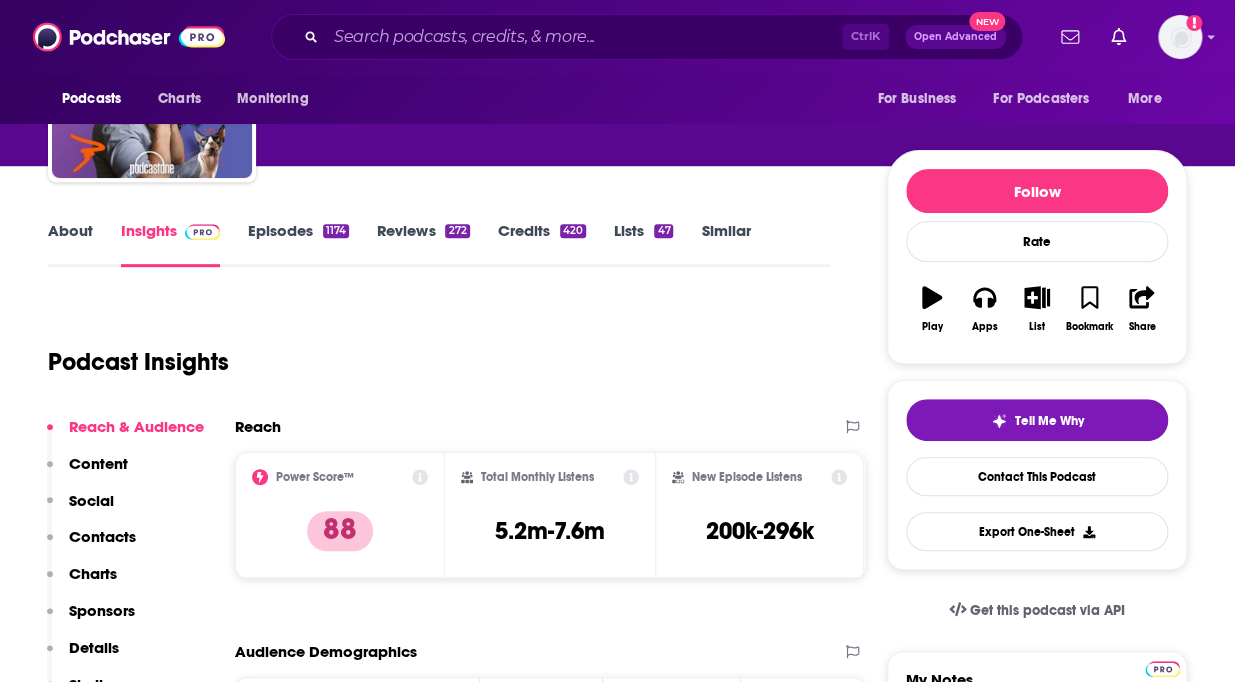 scroll, scrollTop: 181, scrollLeft: 0, axis: vertical 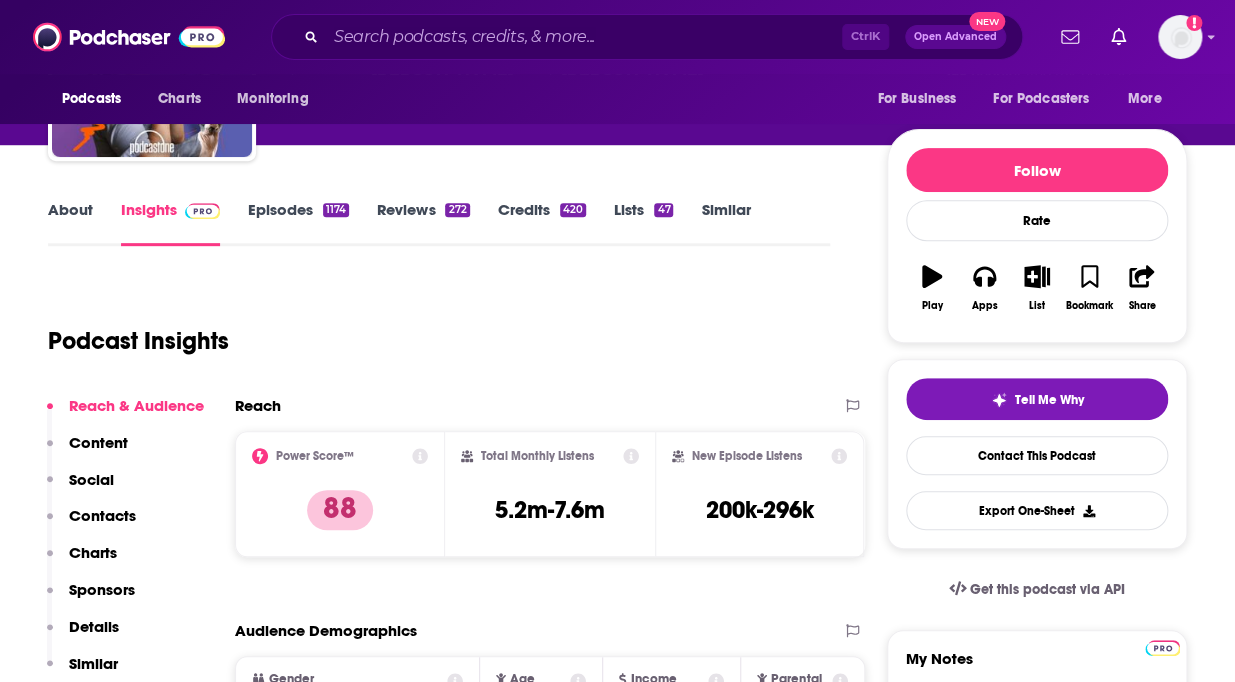 click on "Charts" at bounding box center (93, 552) 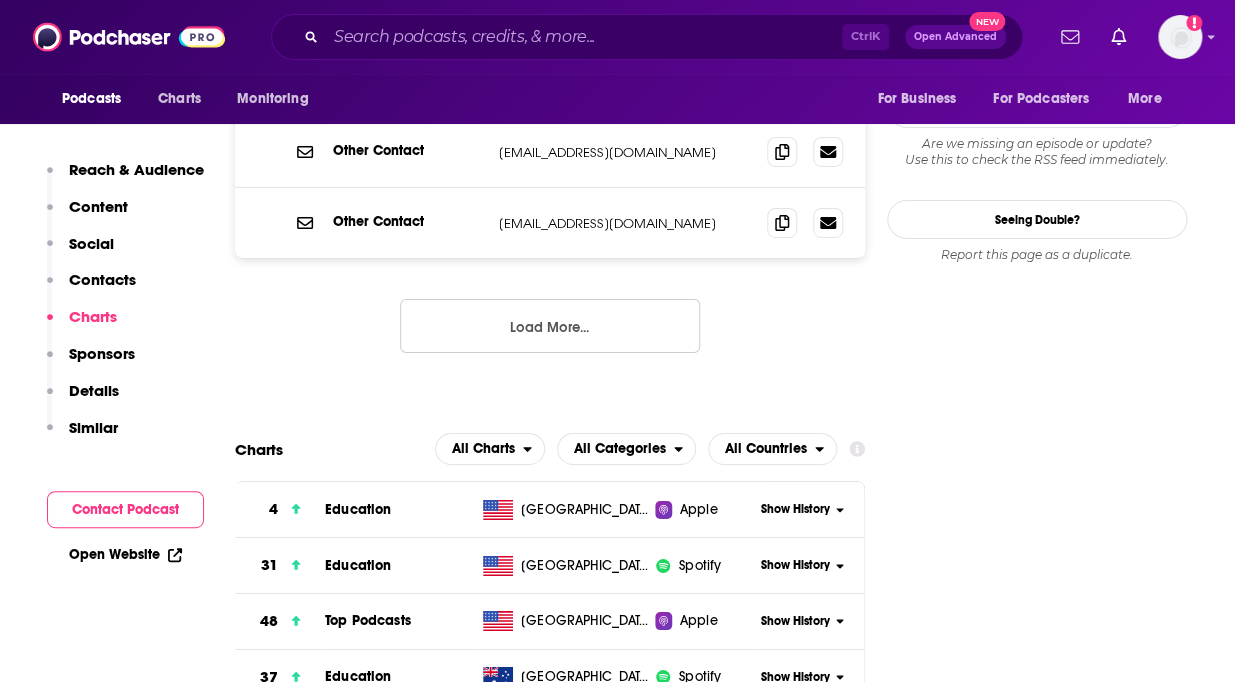 scroll, scrollTop: 2420, scrollLeft: 0, axis: vertical 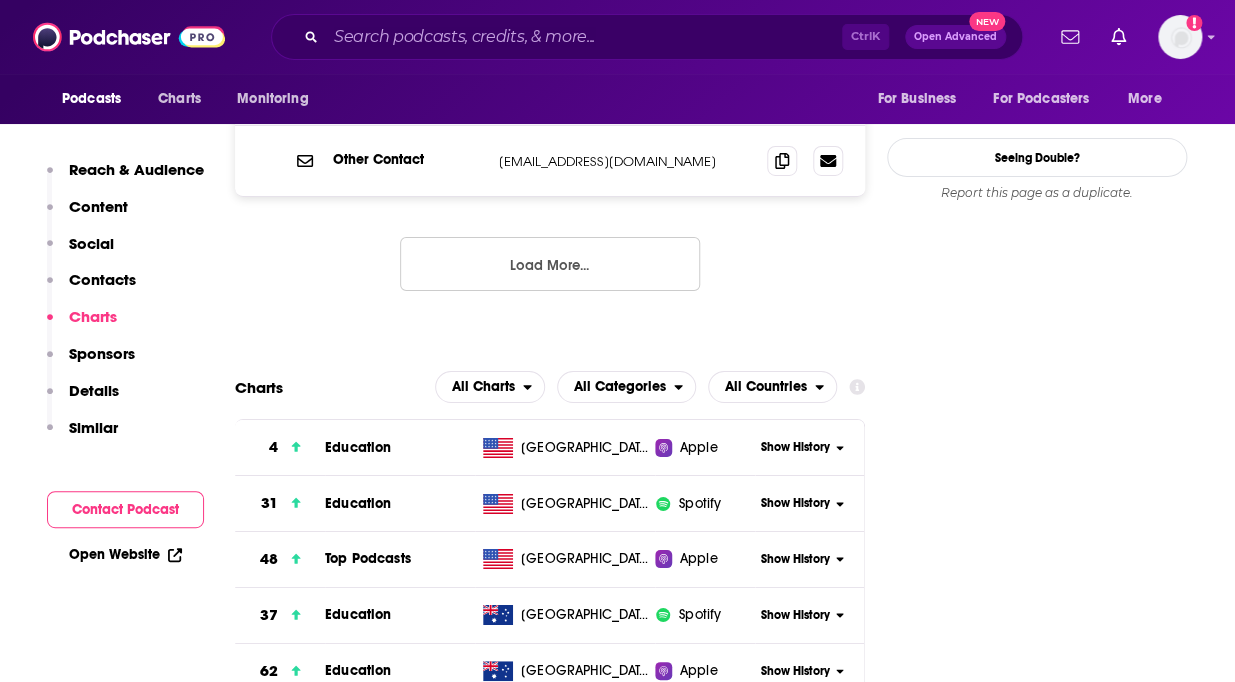 click on "Show History" at bounding box center (795, 559) 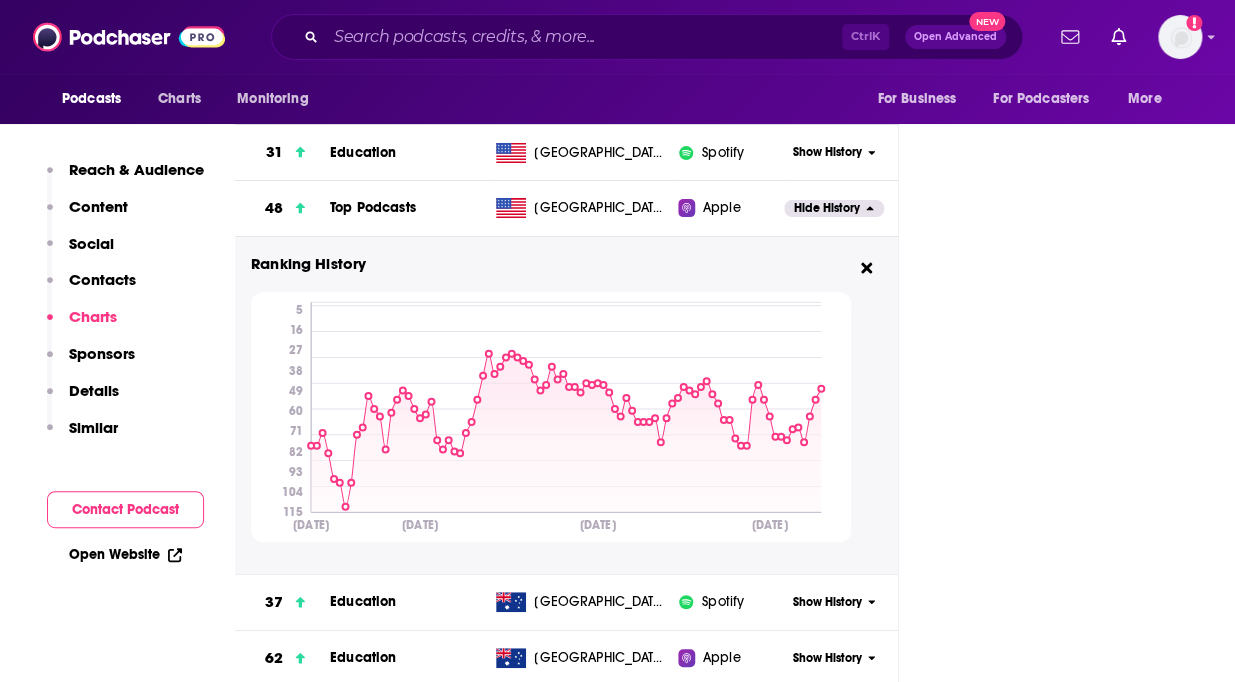 scroll, scrollTop: 2784, scrollLeft: 0, axis: vertical 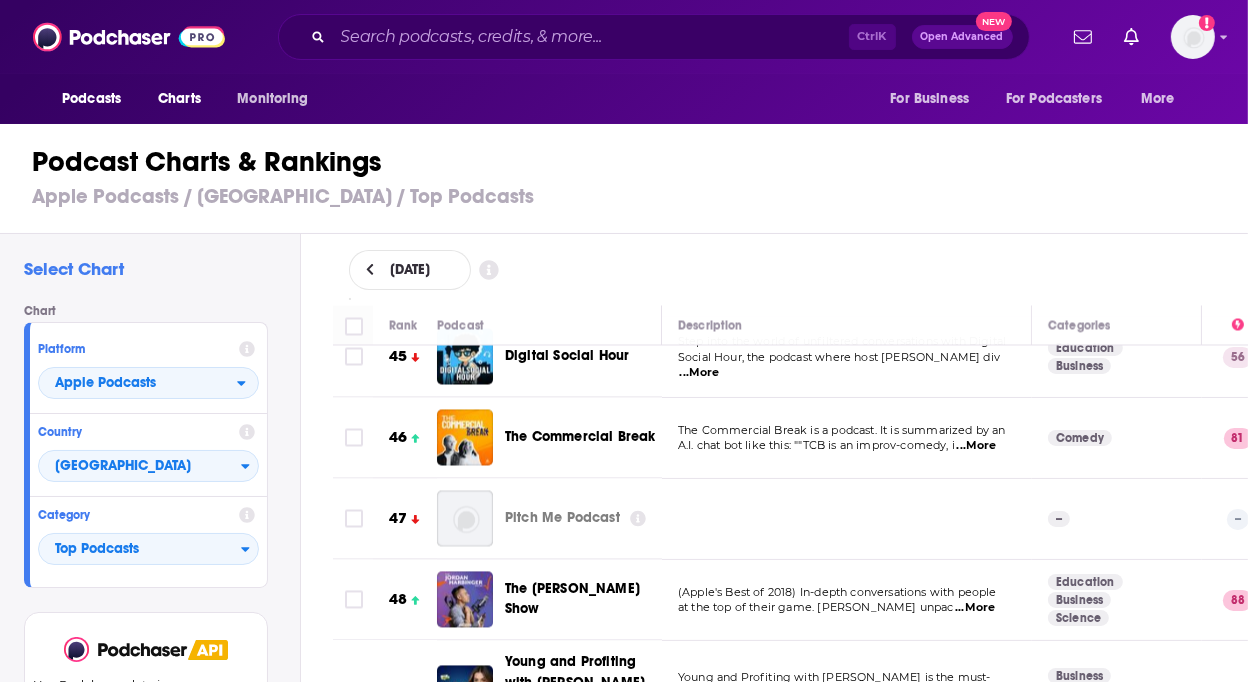click on "The Commercial Break" at bounding box center [580, 437] 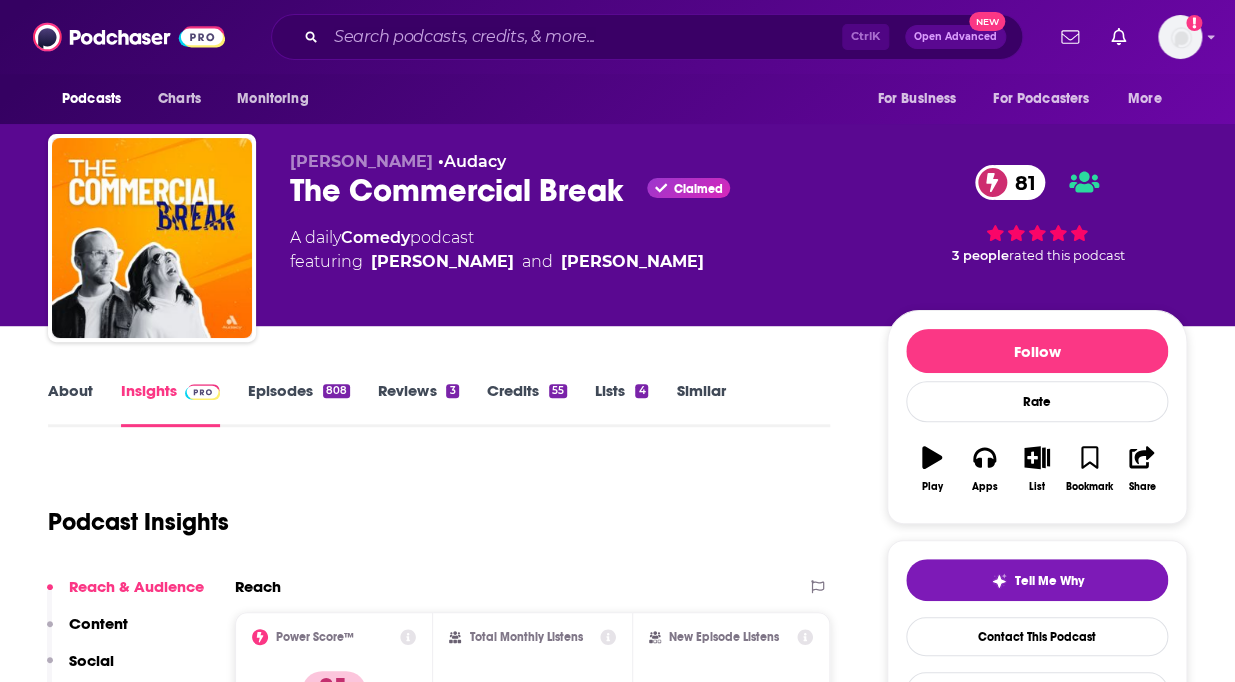 click on "Podcast Insights" at bounding box center (431, 510) 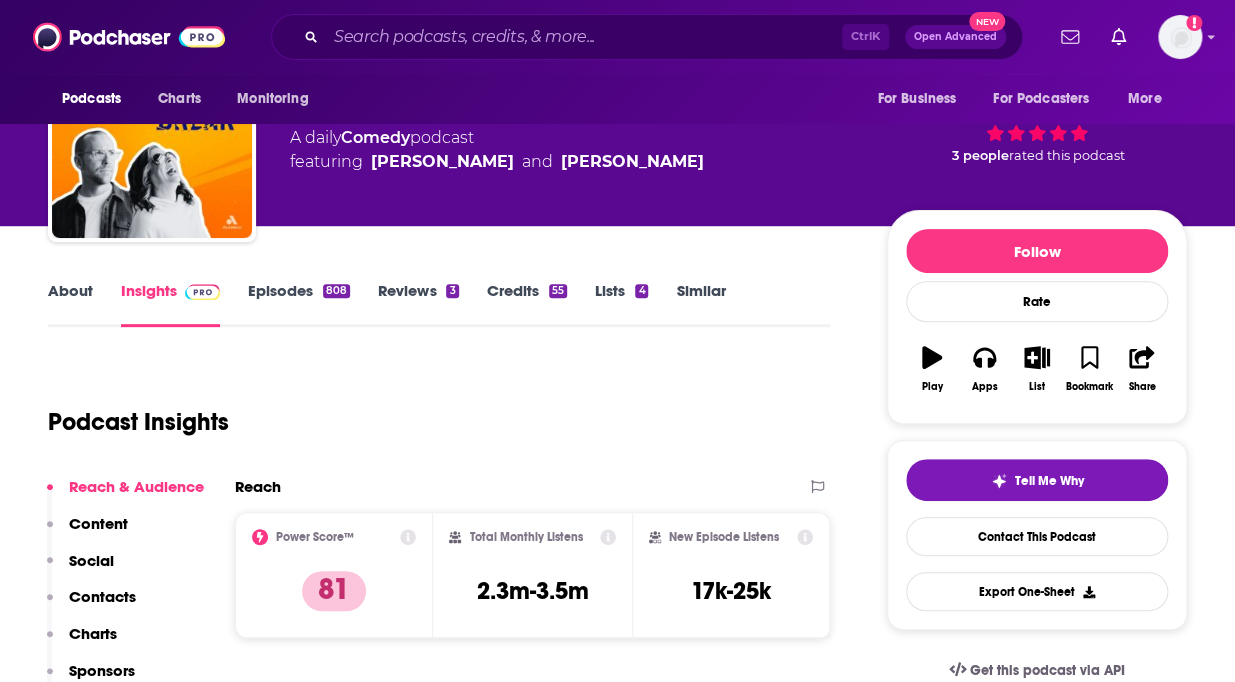 scroll, scrollTop: 181, scrollLeft: 0, axis: vertical 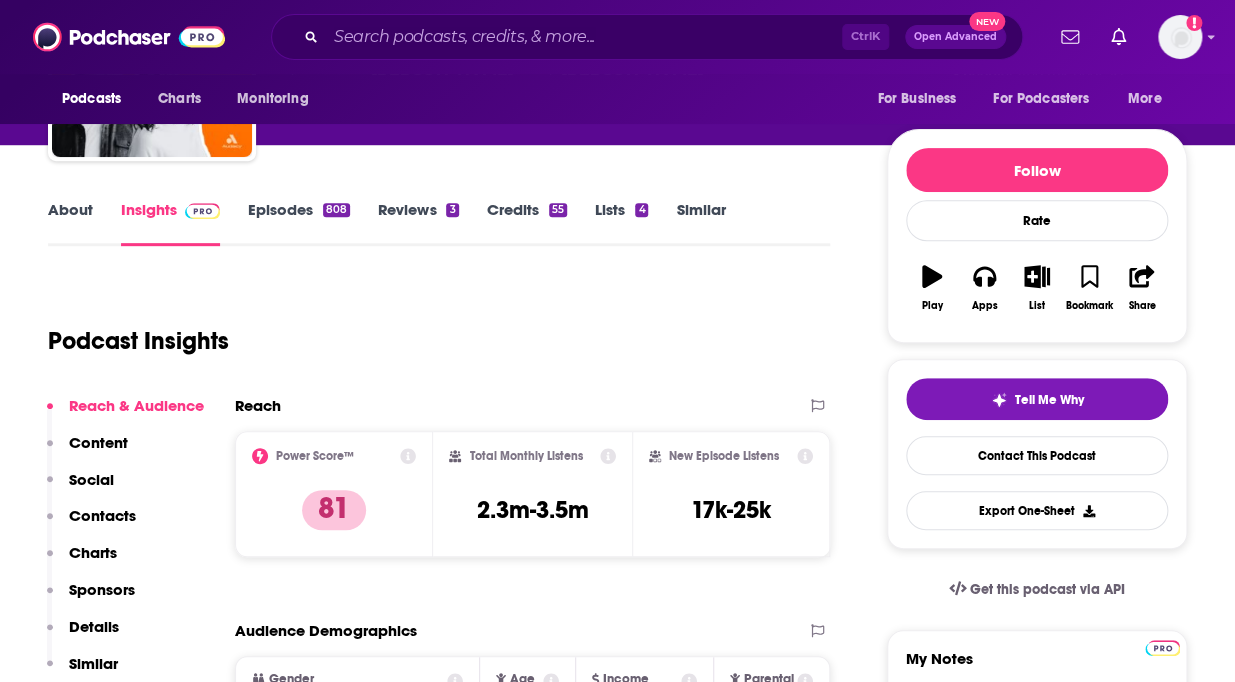 click on "Charts" at bounding box center [93, 552] 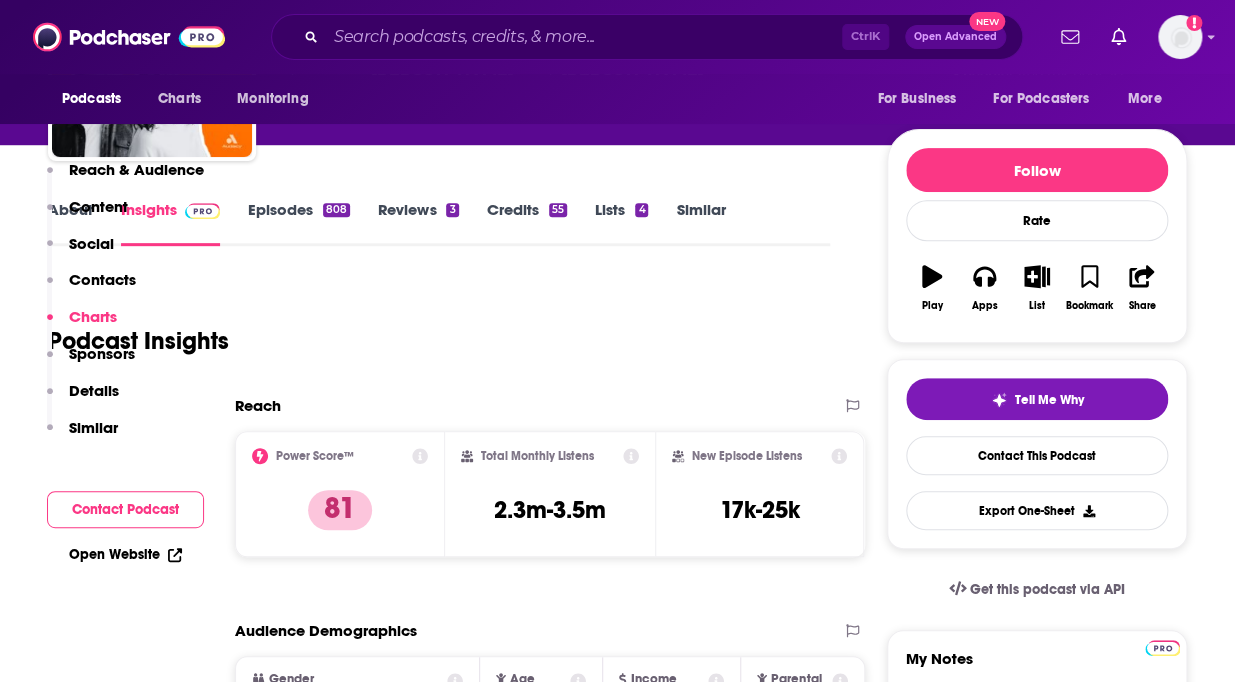 scroll, scrollTop: 2182, scrollLeft: 0, axis: vertical 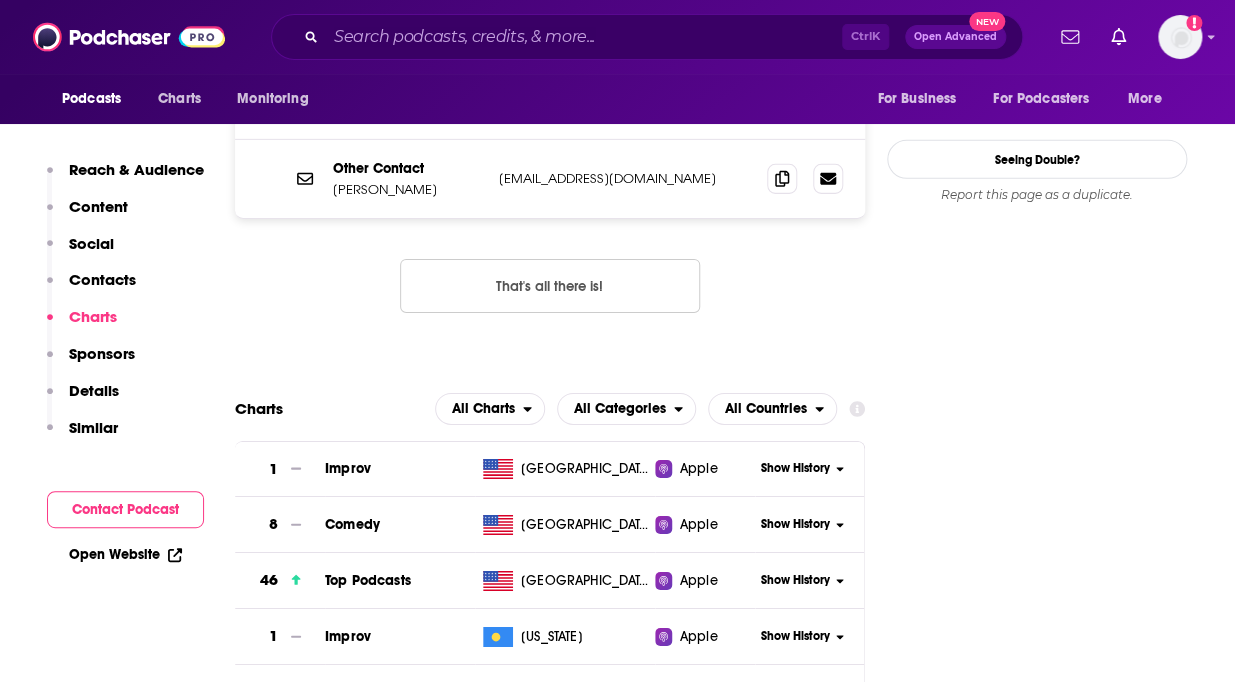 click on "Show History" at bounding box center (795, 580) 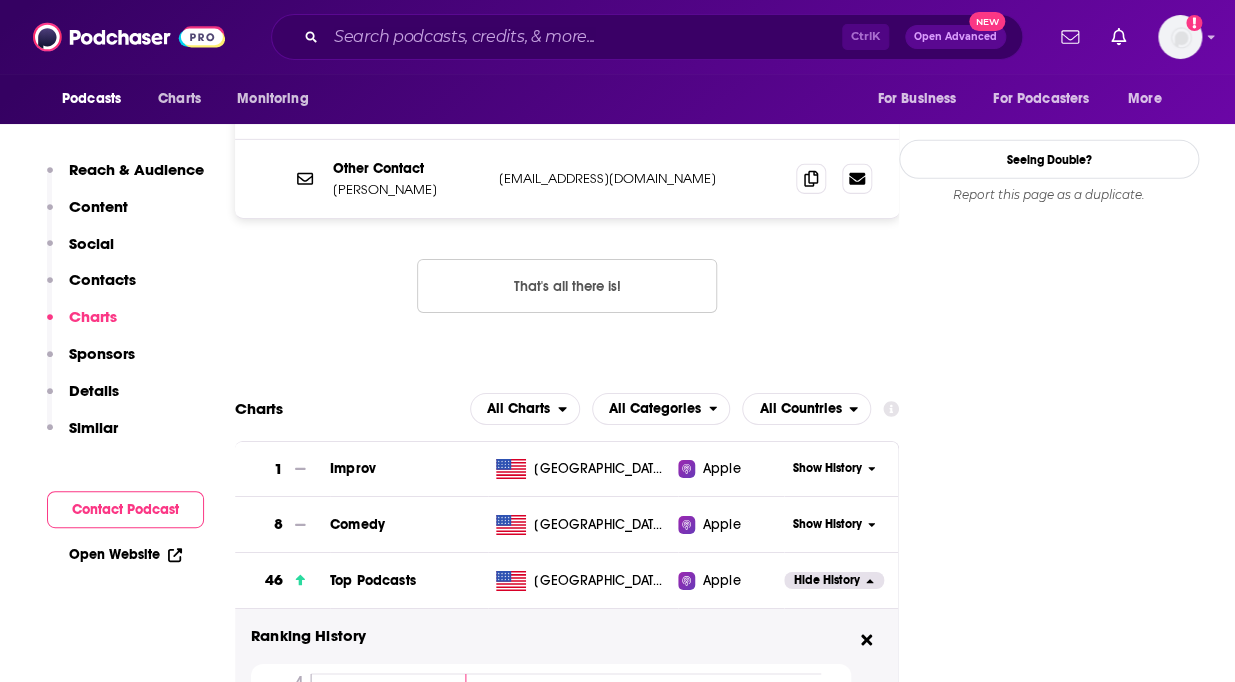 click on "[DATE] [DATE] [DATE] [DATE] 4 13 22 31 40 49 58 67 76 85 94" 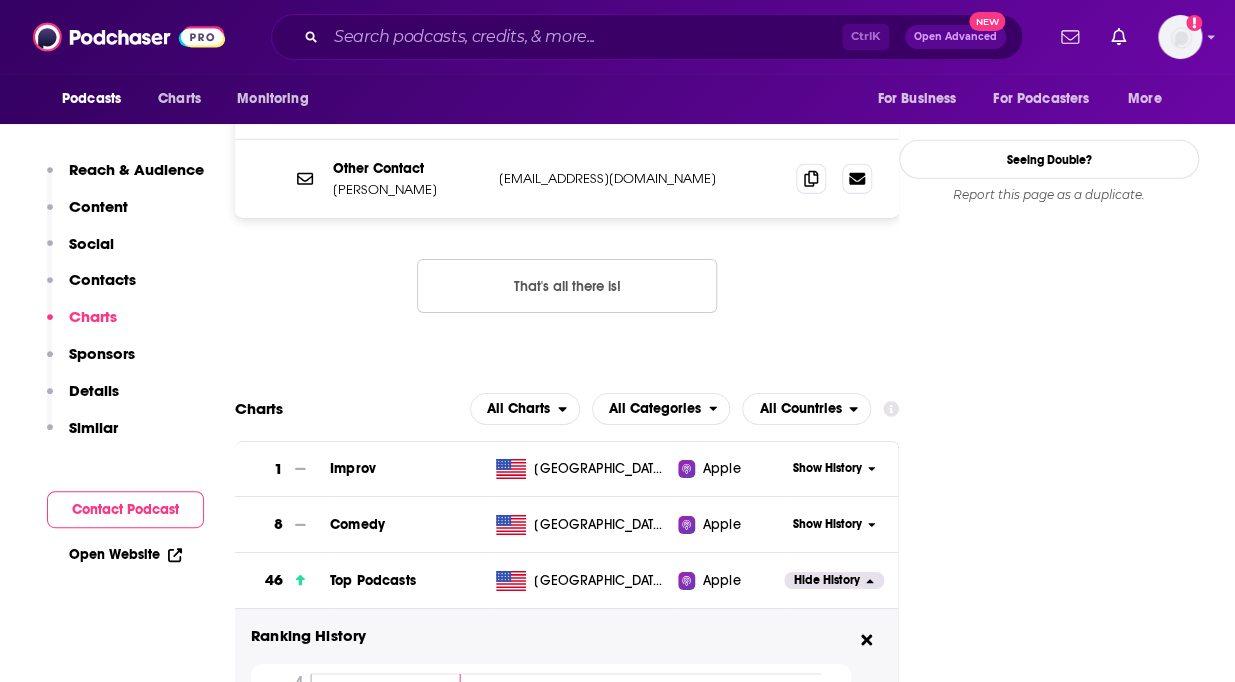 scroll, scrollTop: 2364, scrollLeft: 0, axis: vertical 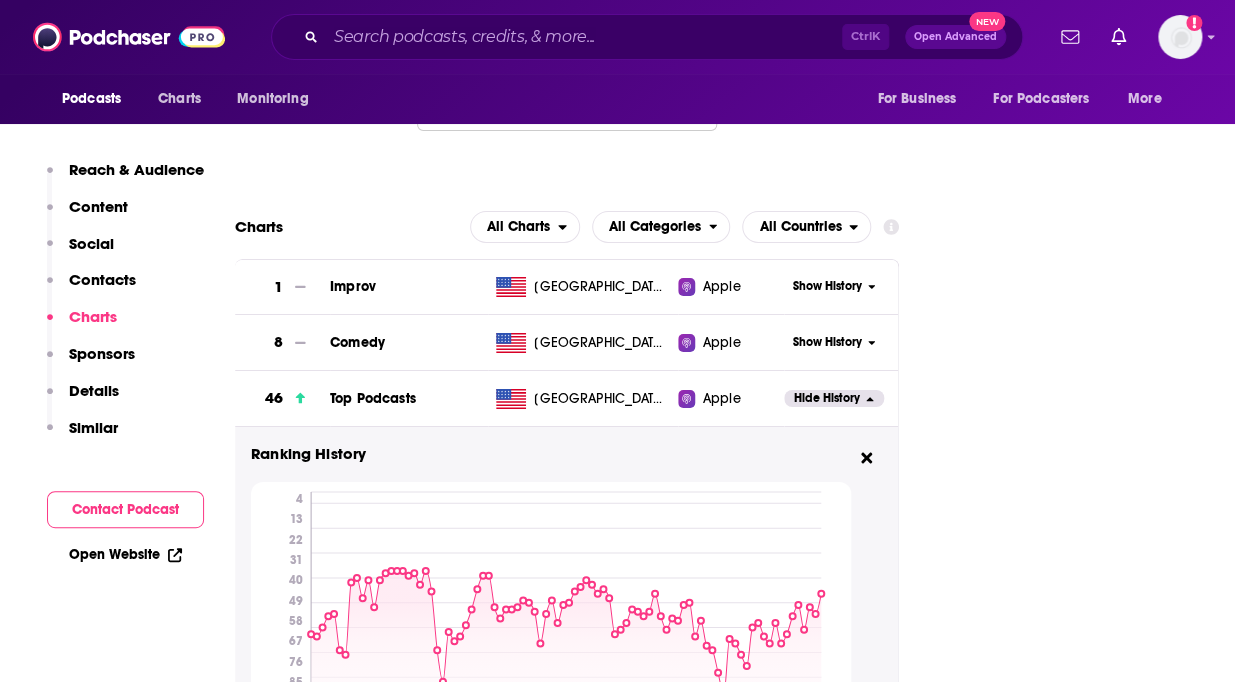 click on "Podcasts Charts Monitoring For Business For Podcasters More" at bounding box center [617, 99] 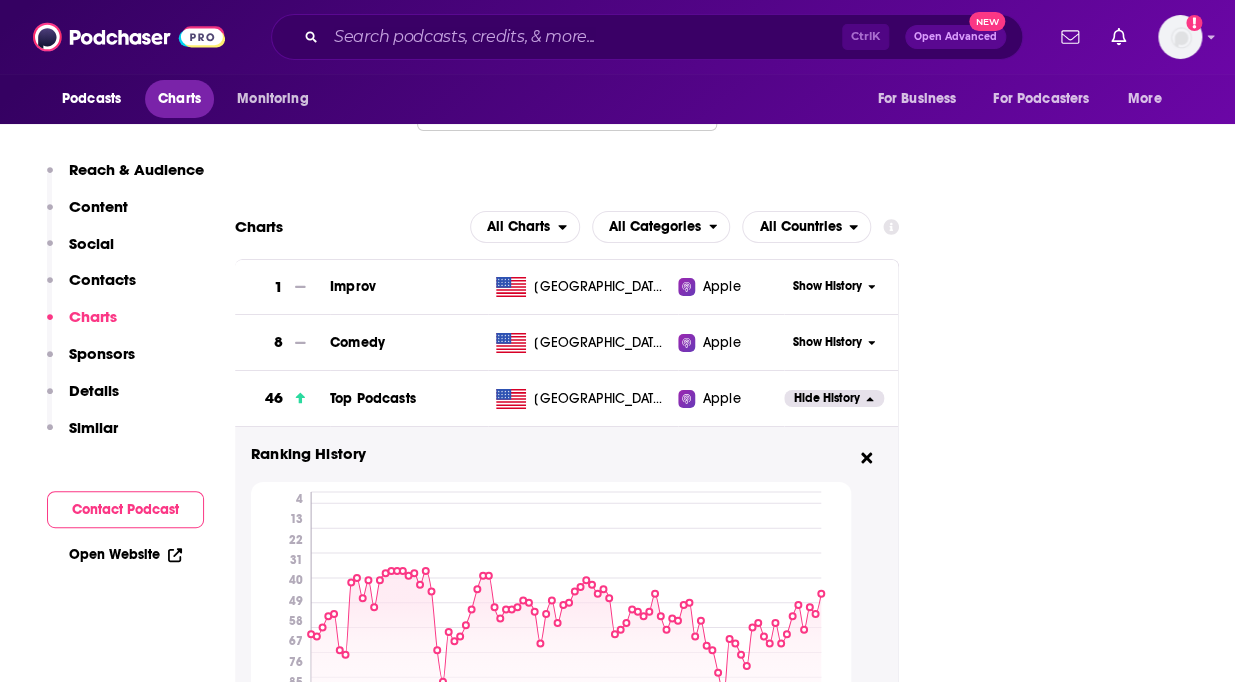 click on "Charts" at bounding box center (179, 99) 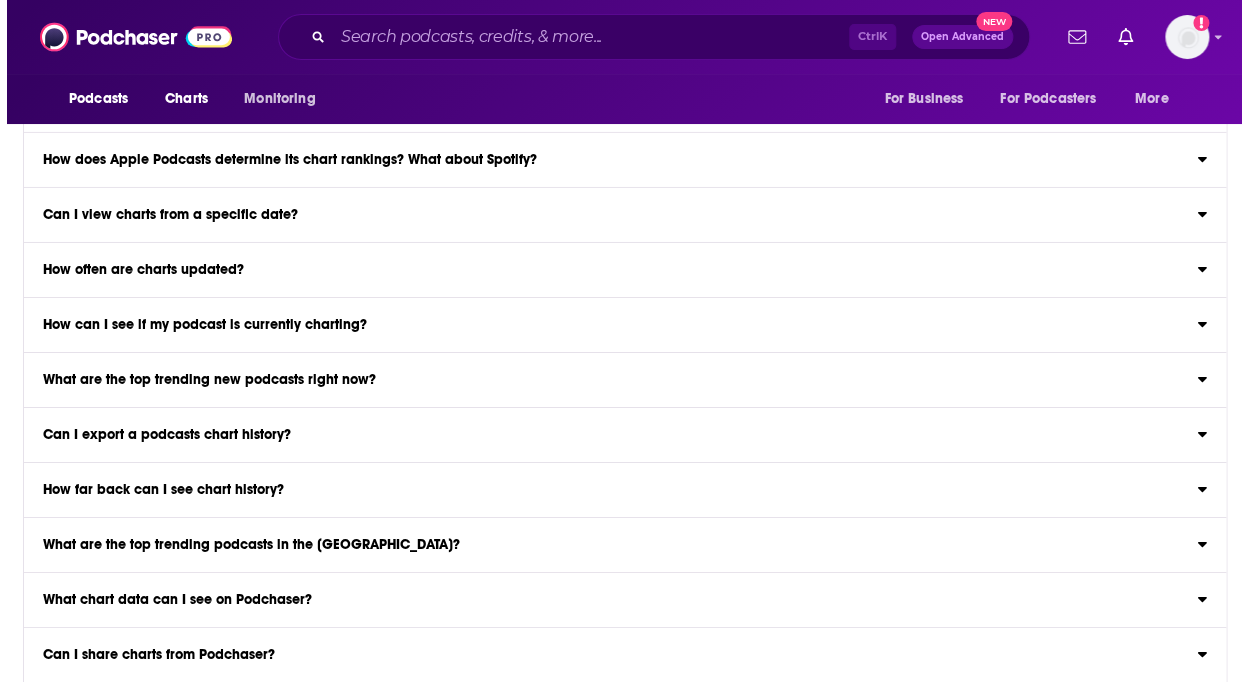 scroll, scrollTop: 0, scrollLeft: 0, axis: both 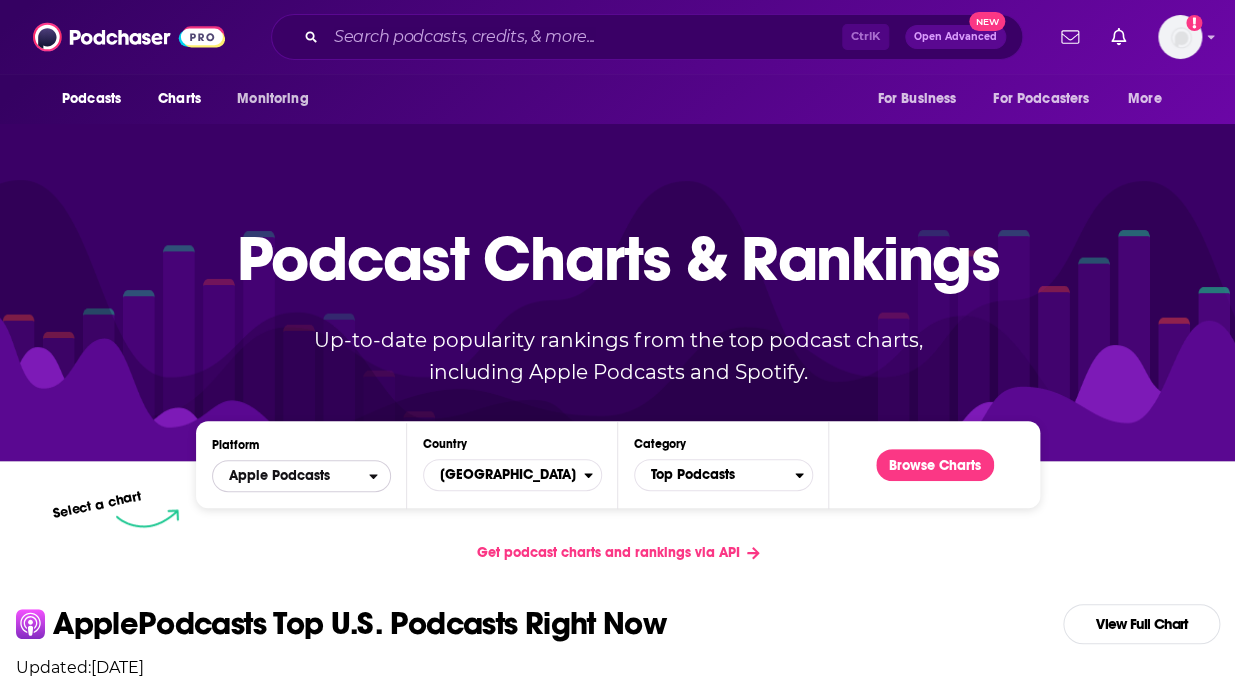 click on "Apple Podcasts" at bounding box center (291, 476) 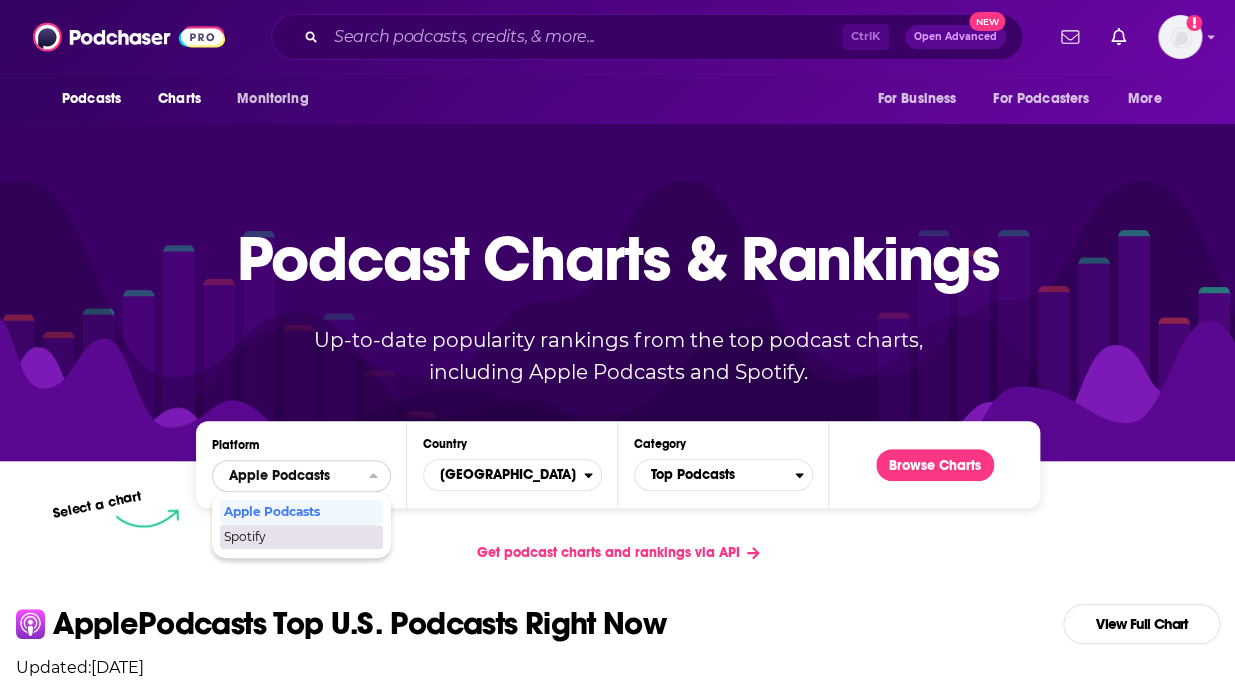 click on "Spotify" at bounding box center [300, 537] 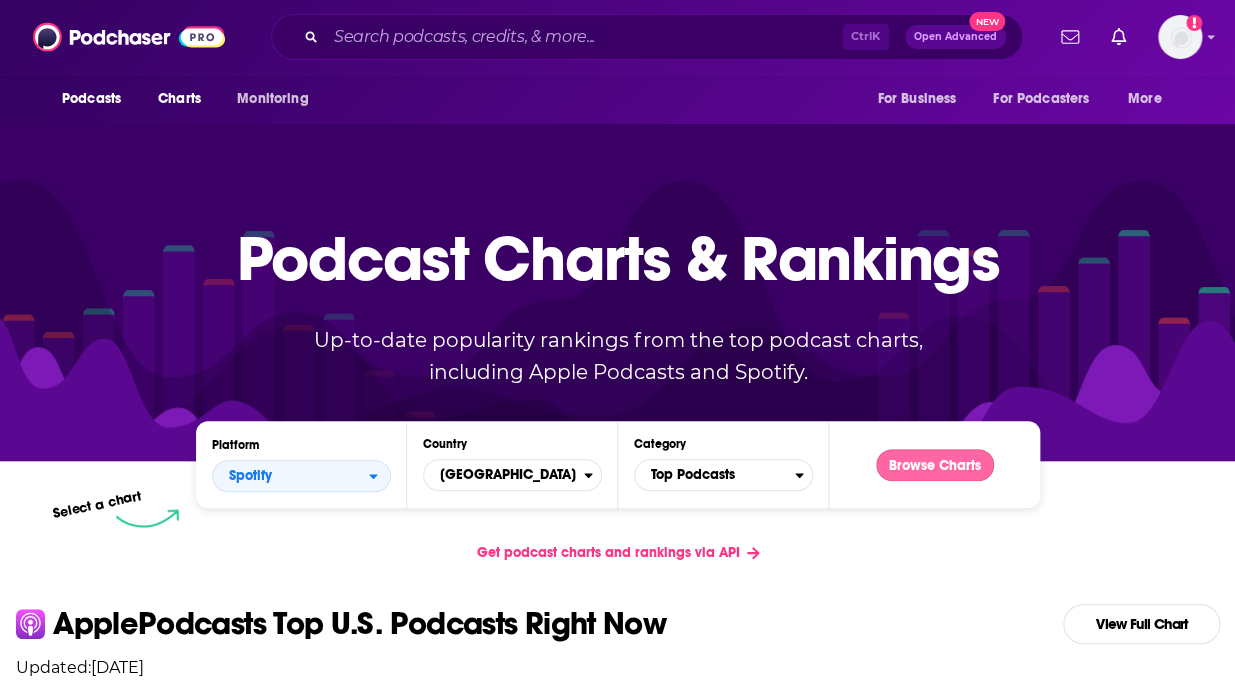 click on "Browse Charts" at bounding box center (935, 465) 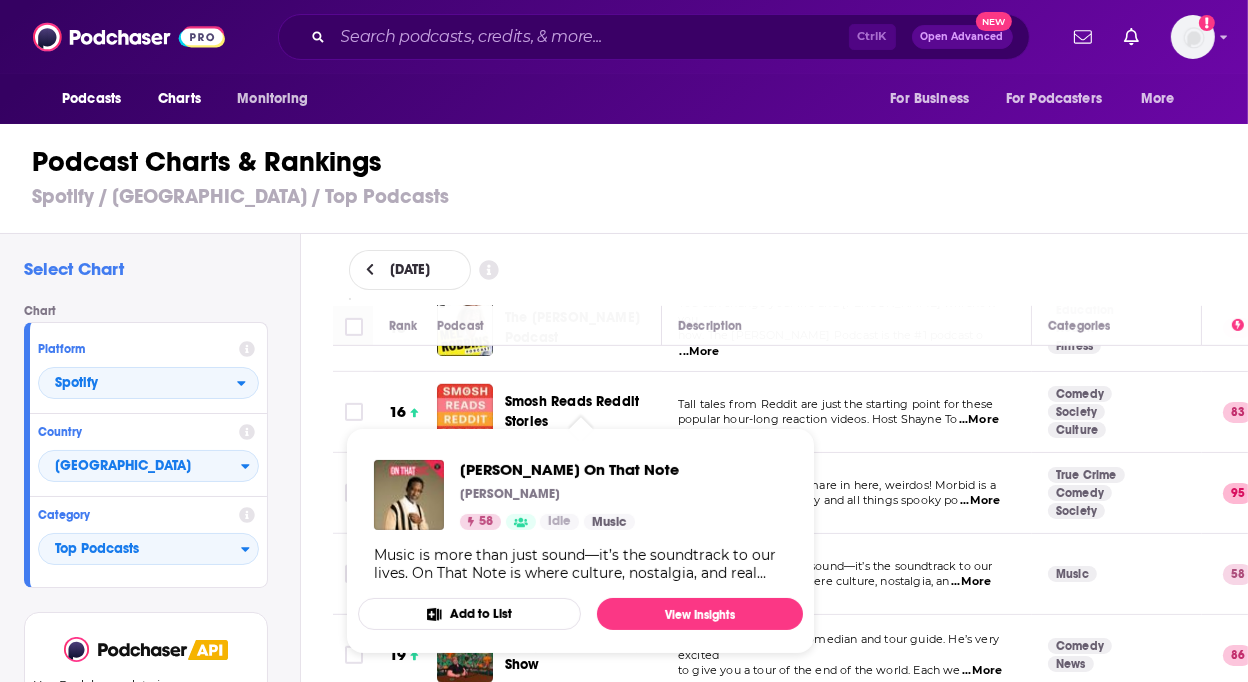 scroll, scrollTop: 1000, scrollLeft: 0, axis: vertical 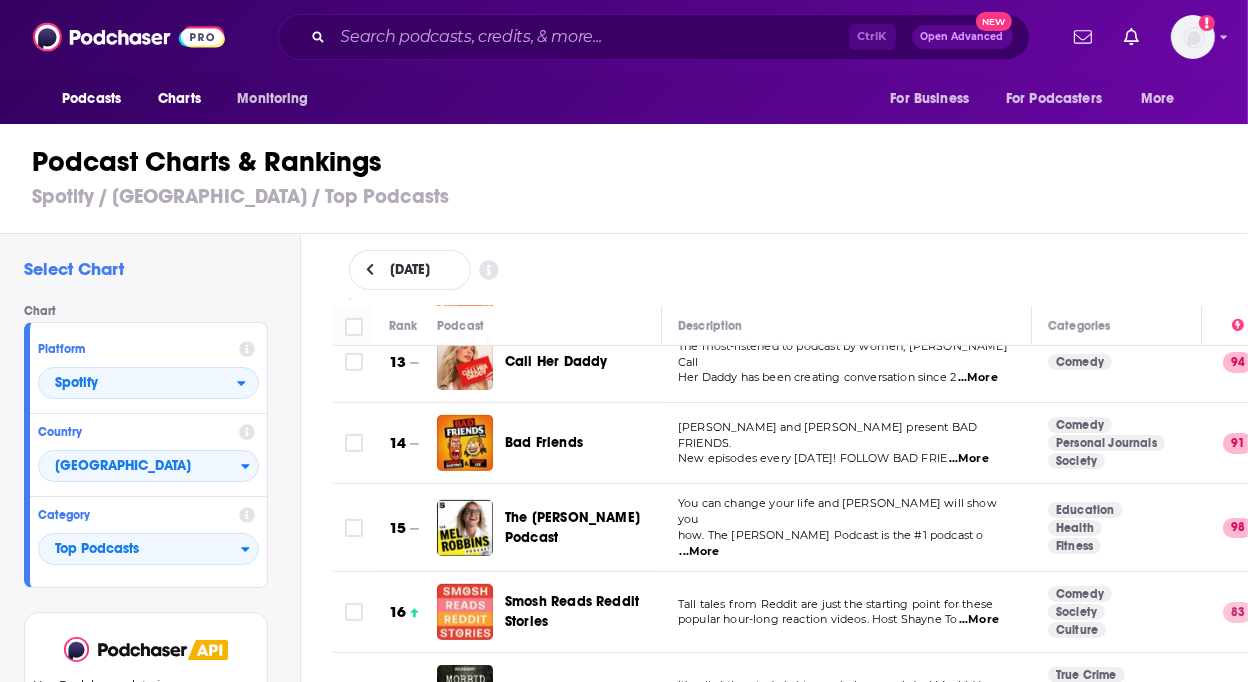 click on "Podcast Charts & Rankings Spotify / [GEOGRAPHIC_DATA] / Top Podcasts" at bounding box center (632, 177) 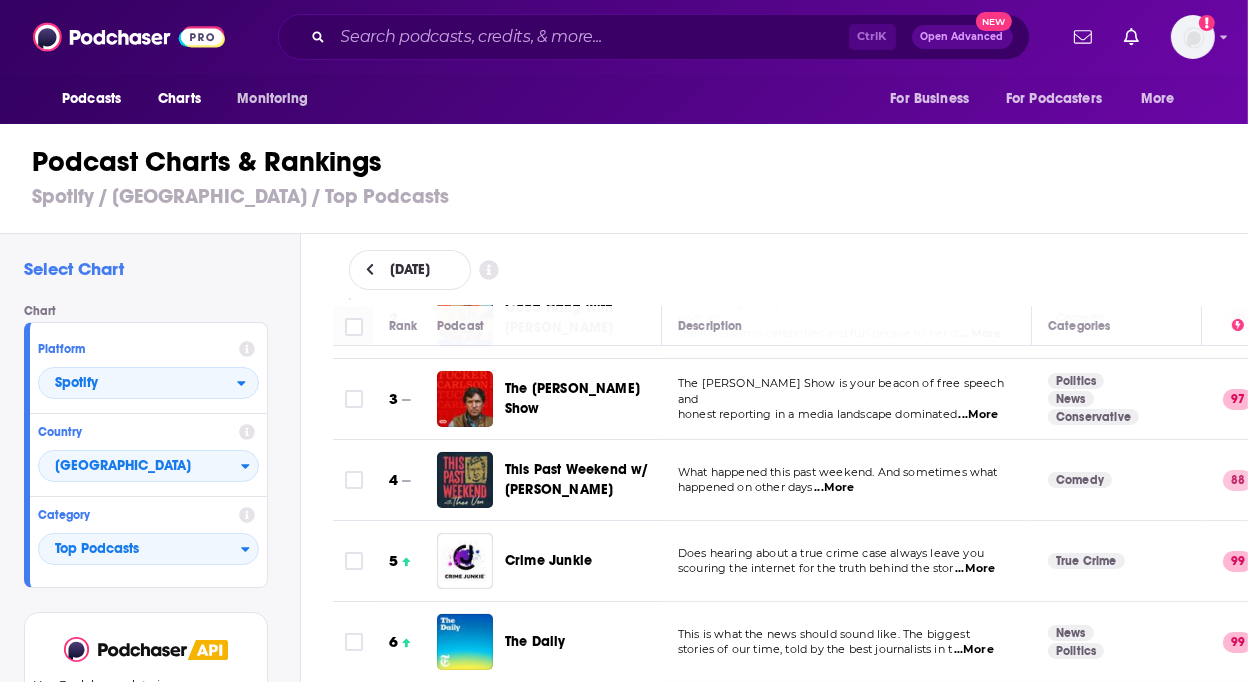 scroll, scrollTop: 363, scrollLeft: 0, axis: vertical 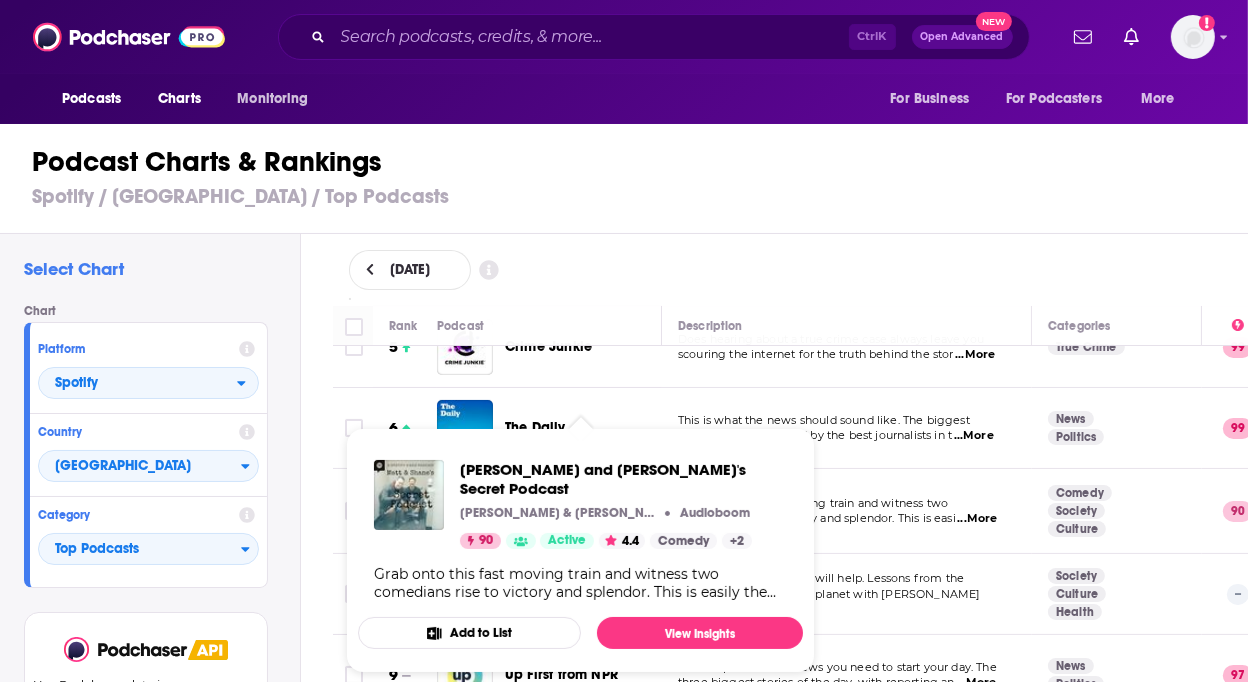 click on "Podcast Charts & Rankings" at bounding box center (632, 162) 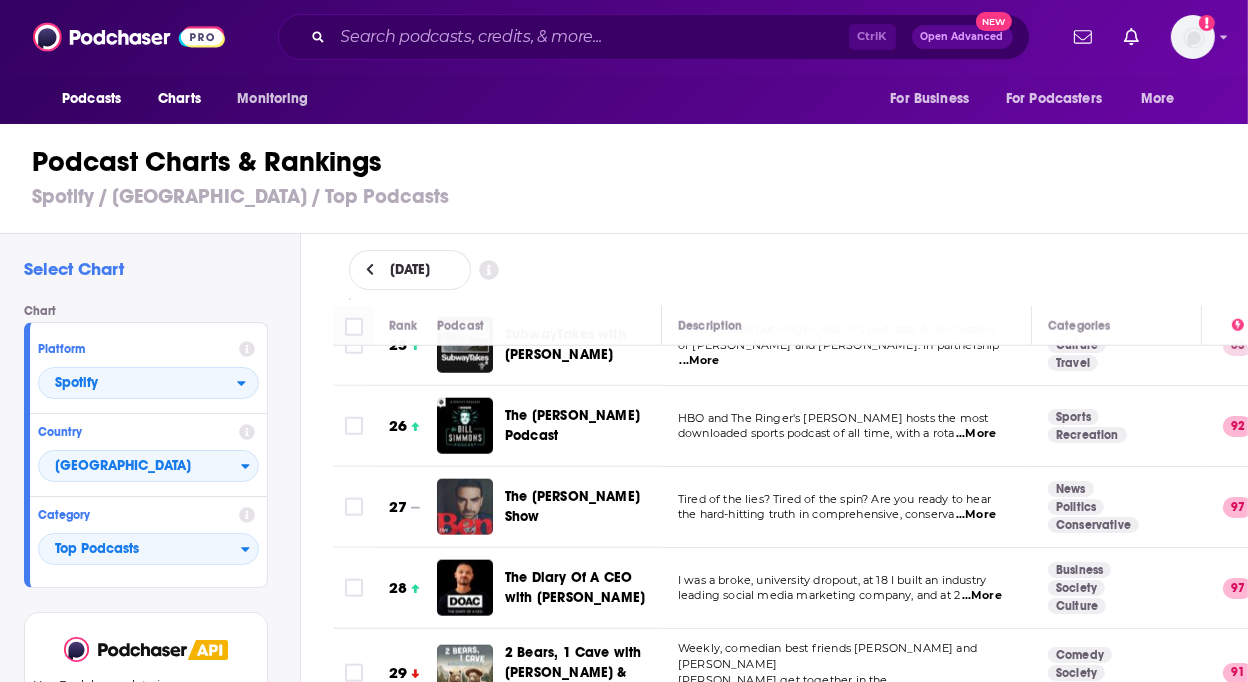 scroll, scrollTop: 2090, scrollLeft: 0, axis: vertical 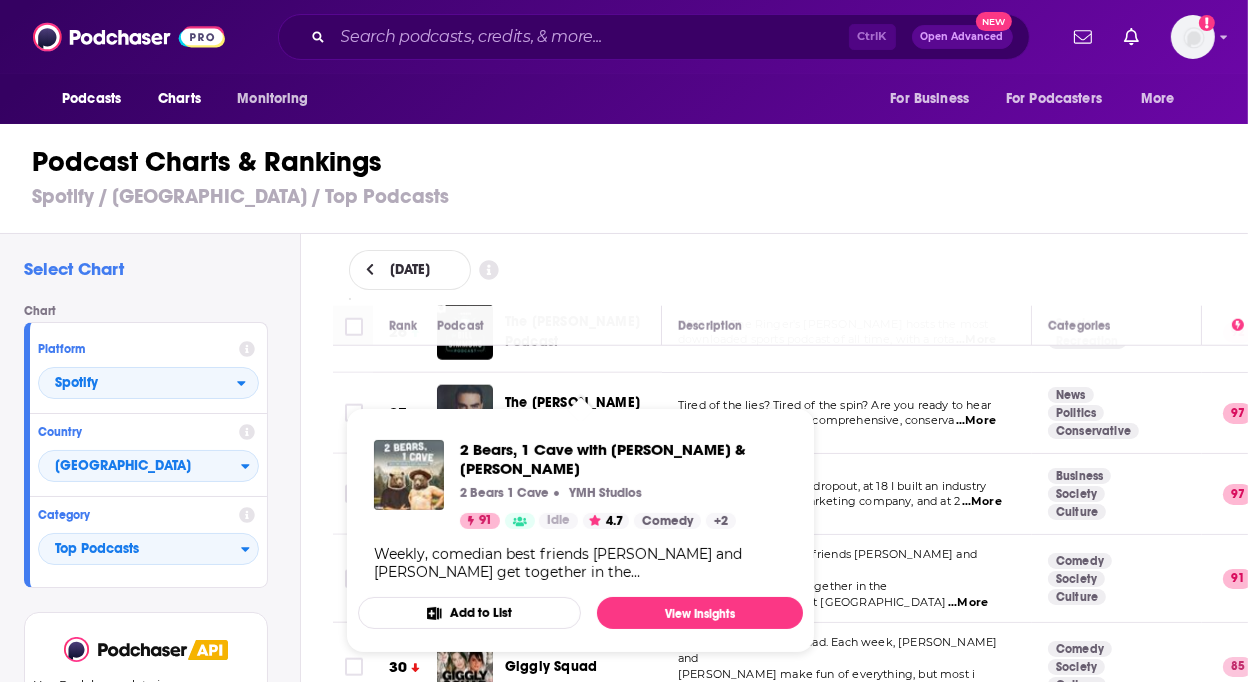 click on "Podcast Charts & Rankings" at bounding box center (632, 162) 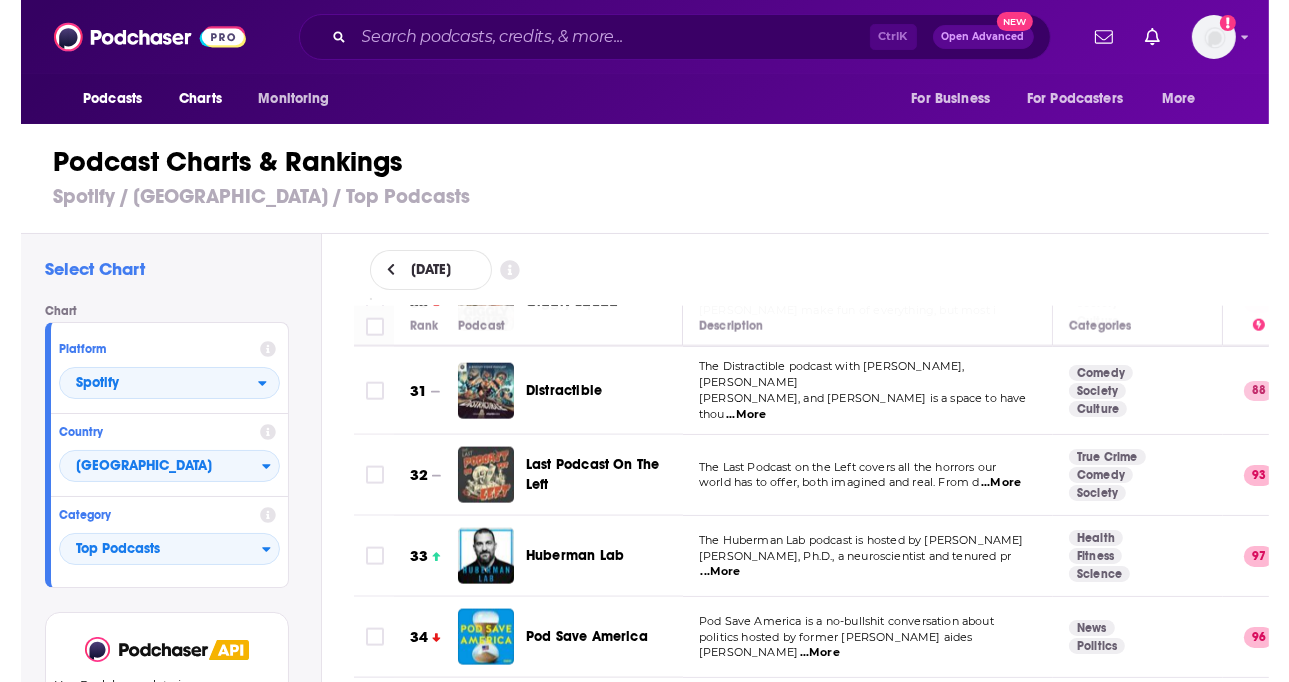 scroll, scrollTop: 2272, scrollLeft: 0, axis: vertical 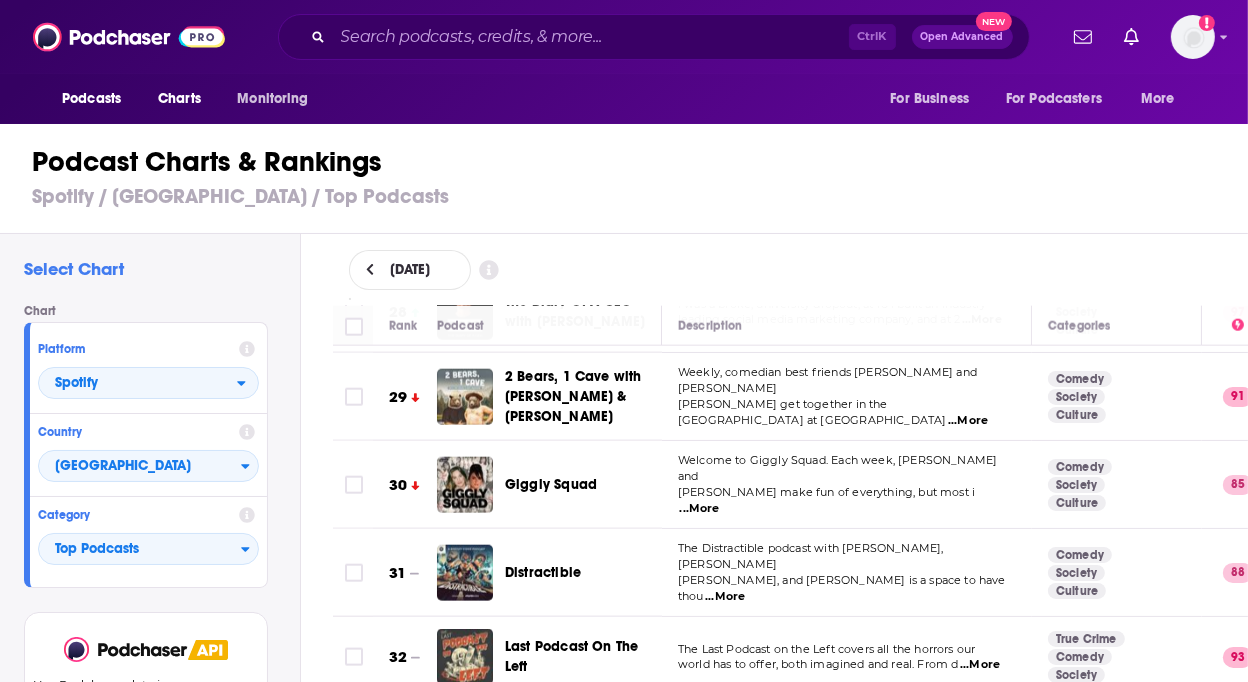 click on "Podcast Charts & Rankings Spotify / [GEOGRAPHIC_DATA] / Top Podcasts" at bounding box center [632, 177] 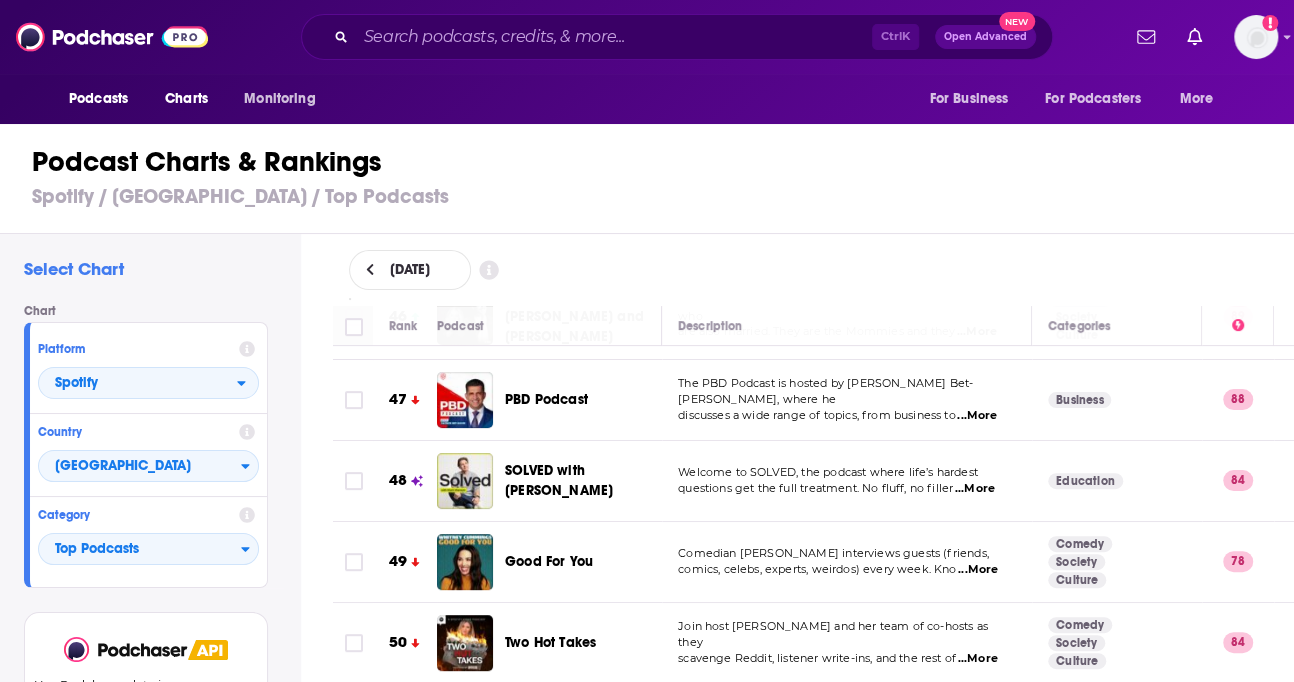 scroll, scrollTop: 3727, scrollLeft: 0, axis: vertical 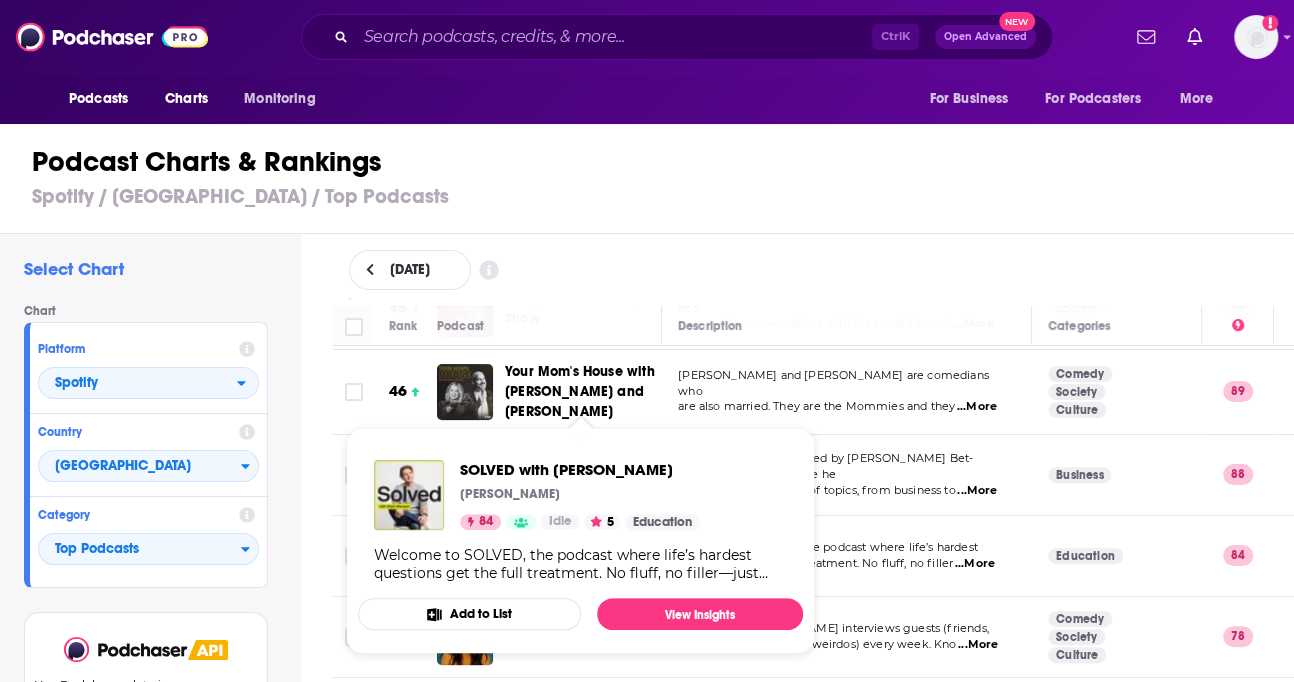 click on "SOLVED with [PERSON_NAME]" at bounding box center (580, 469) 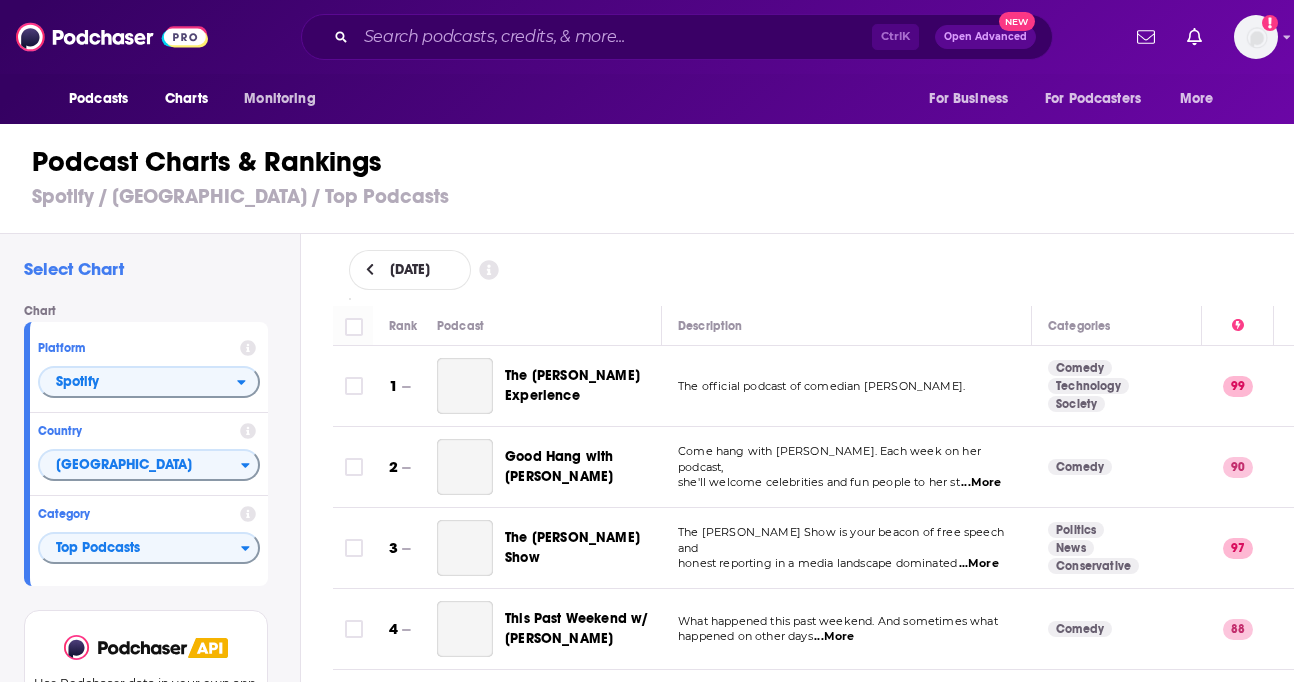 scroll, scrollTop: 0, scrollLeft: 0, axis: both 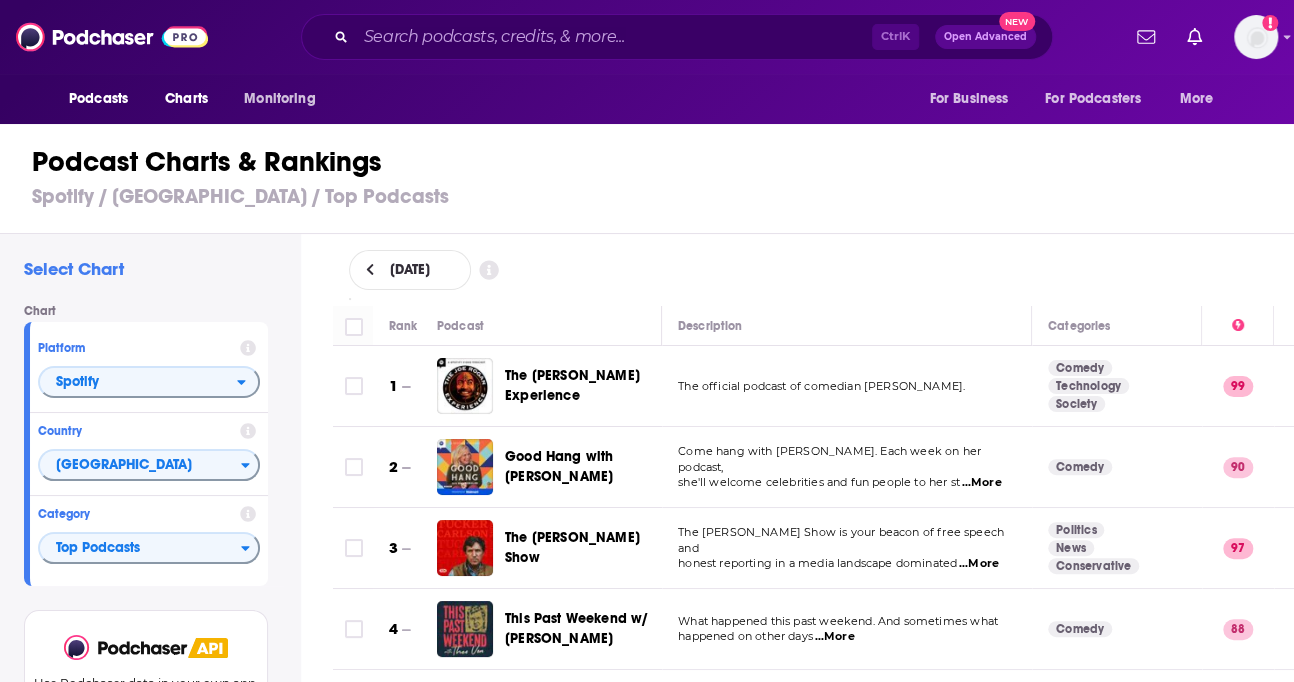 click on "Podcast Charts & Rankings" at bounding box center [655, 162] 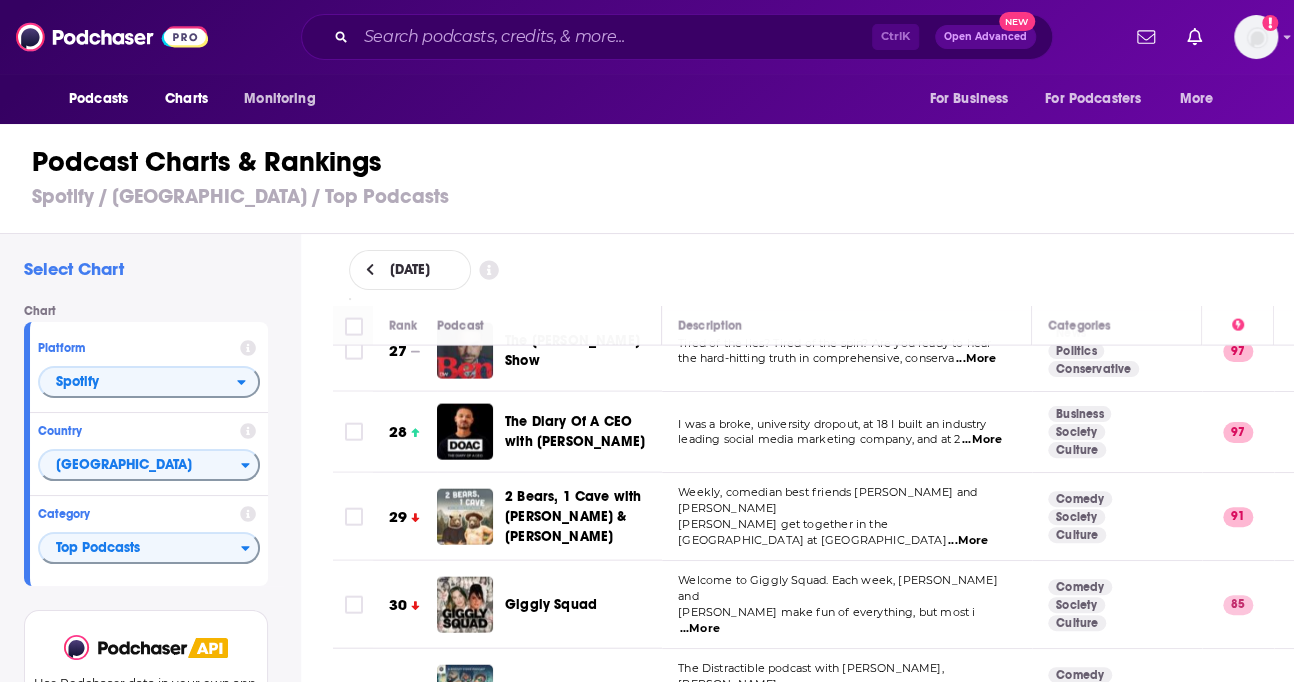 scroll, scrollTop: 2181, scrollLeft: 0, axis: vertical 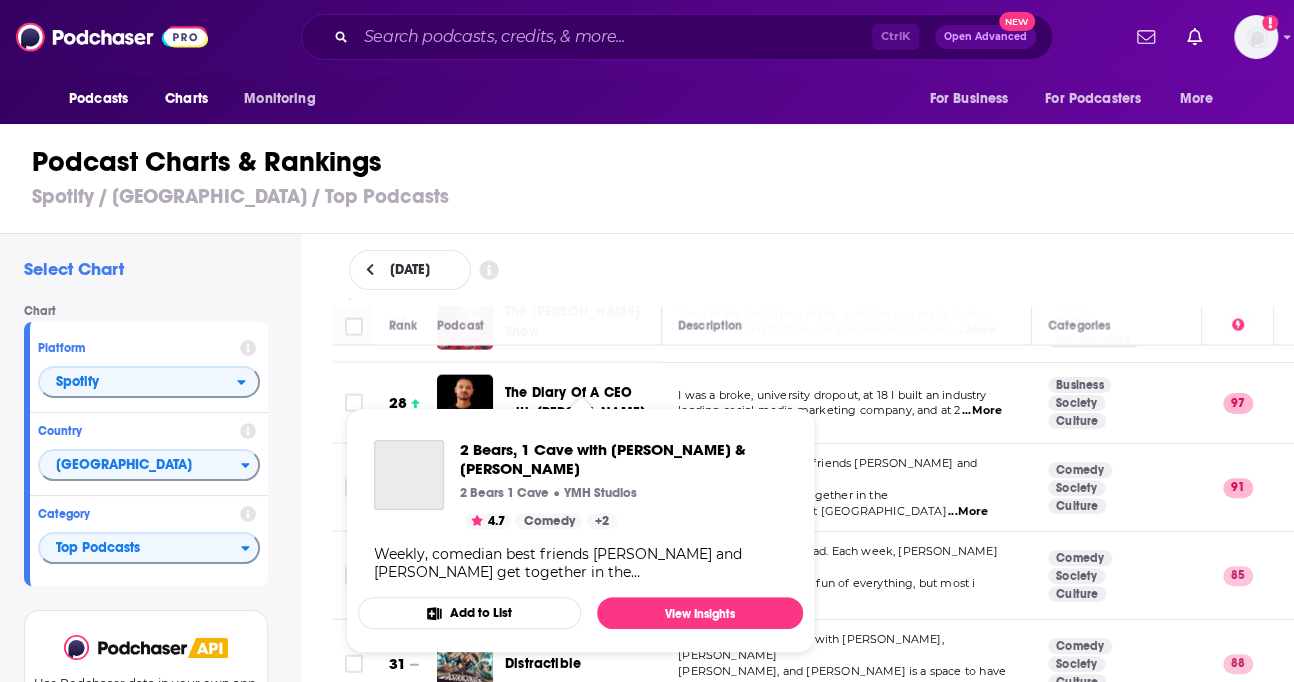 click on "Podcast Charts & Rankings" at bounding box center [655, 162] 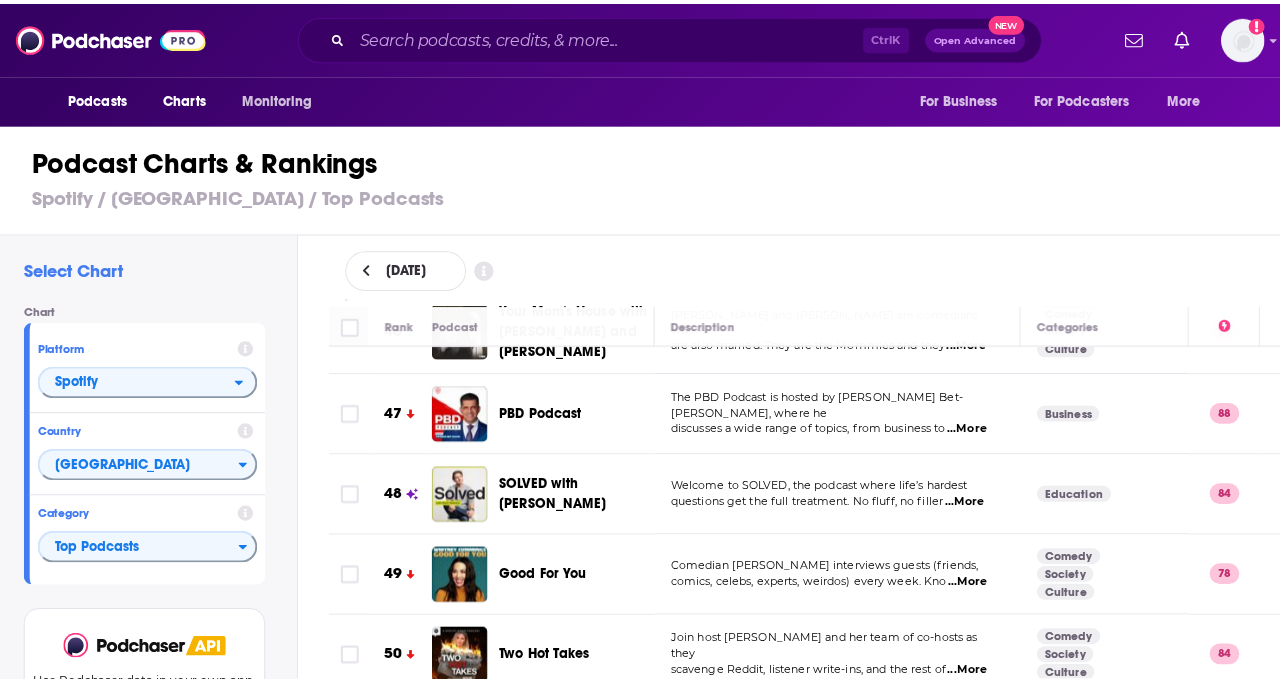 scroll, scrollTop: 3727, scrollLeft: 0, axis: vertical 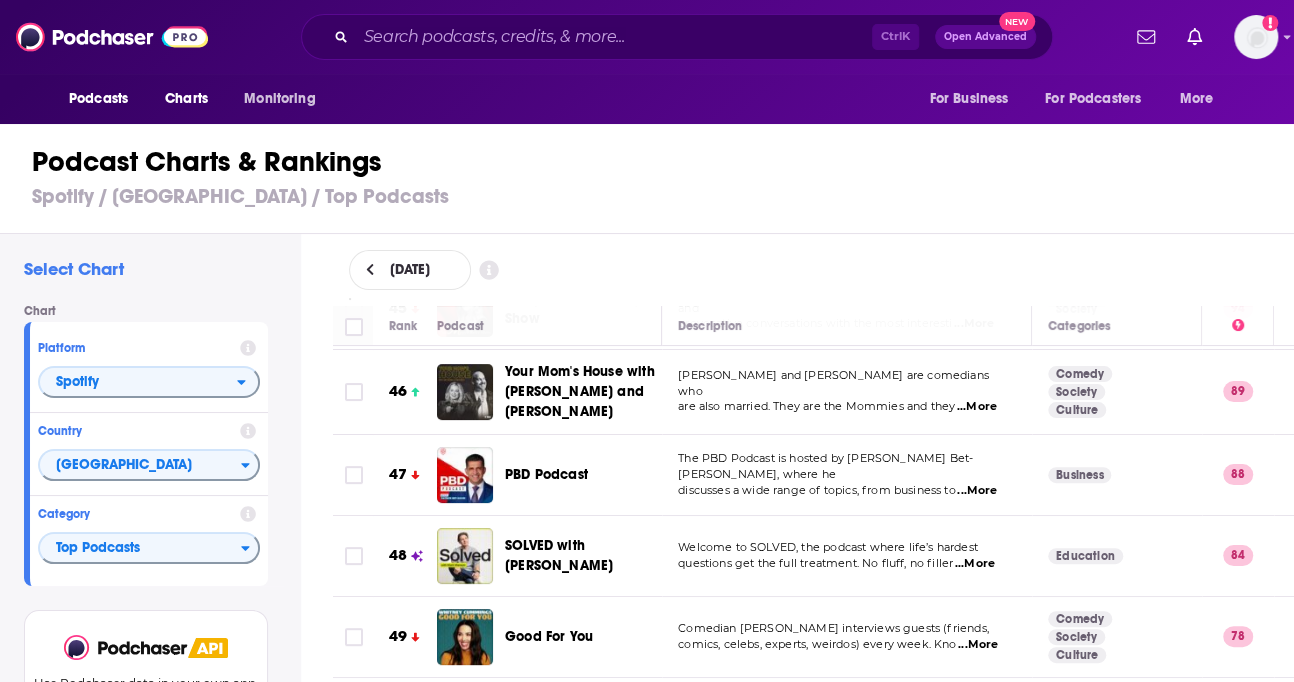 click on "SOLVED with [PERSON_NAME]" at bounding box center (592, 556) 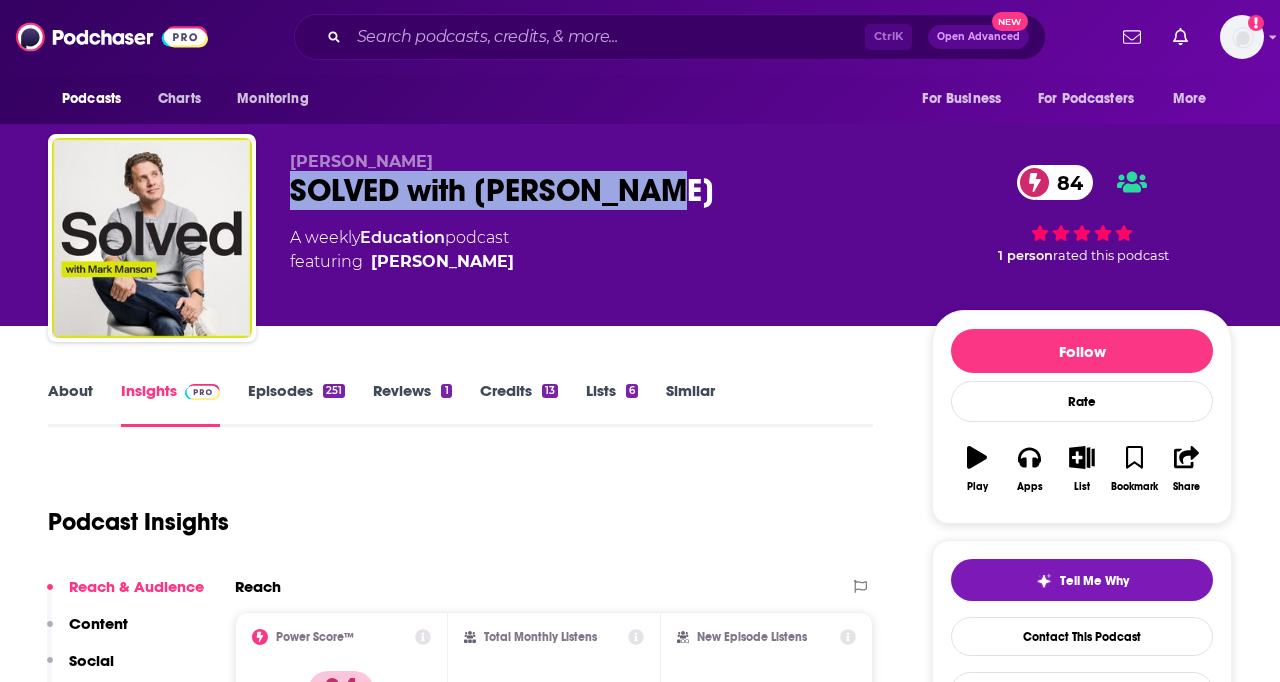 drag, startPoint x: 746, startPoint y: 193, endPoint x: 284, endPoint y: 210, distance: 462.31265 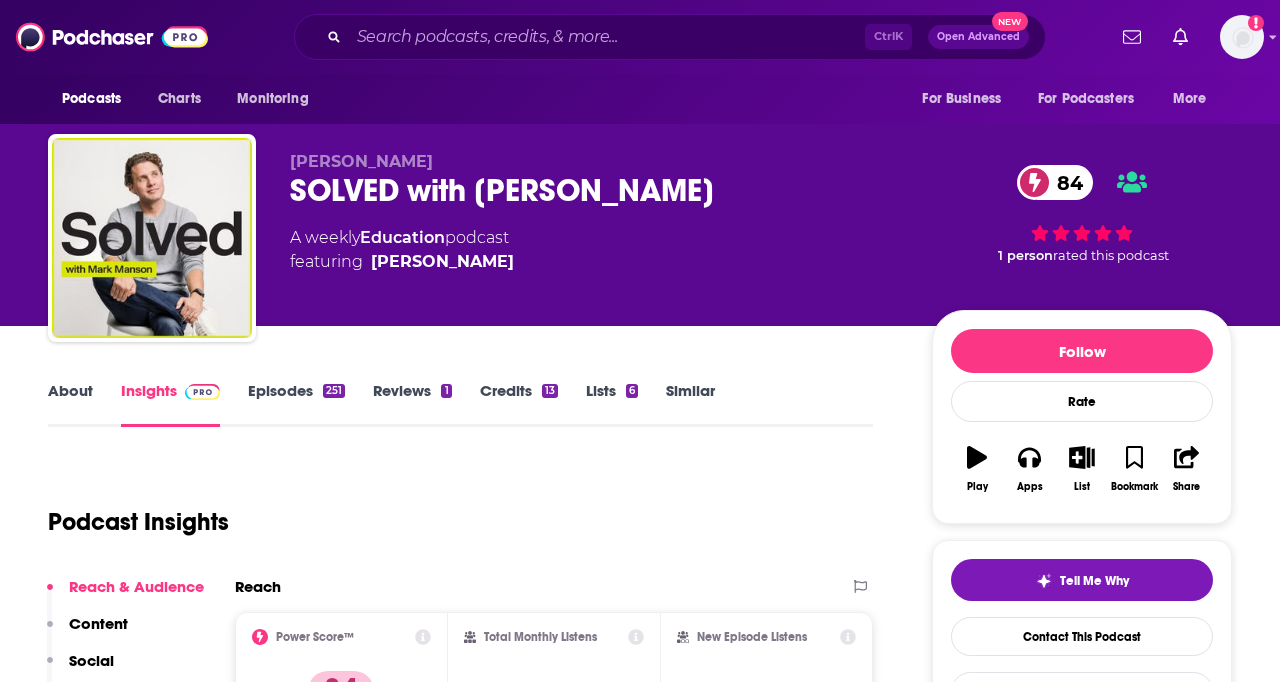 drag, startPoint x: 845, startPoint y: 225, endPoint x: 864, endPoint y: 221, distance: 19.416489 